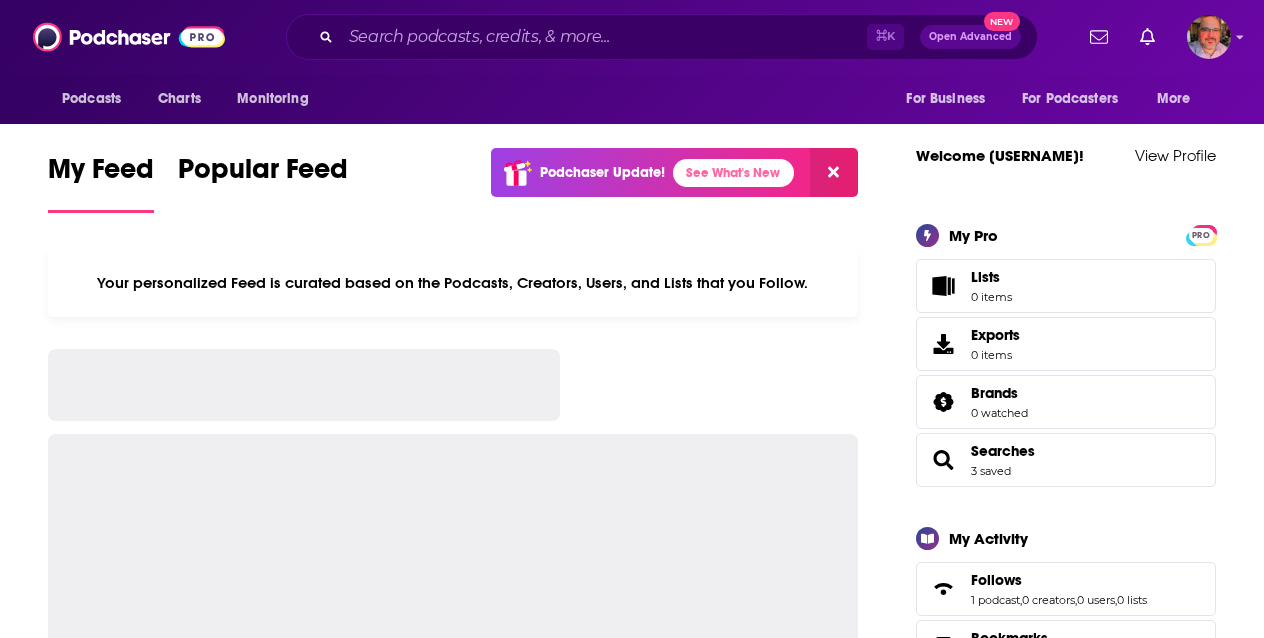 scroll, scrollTop: 0, scrollLeft: 0, axis: both 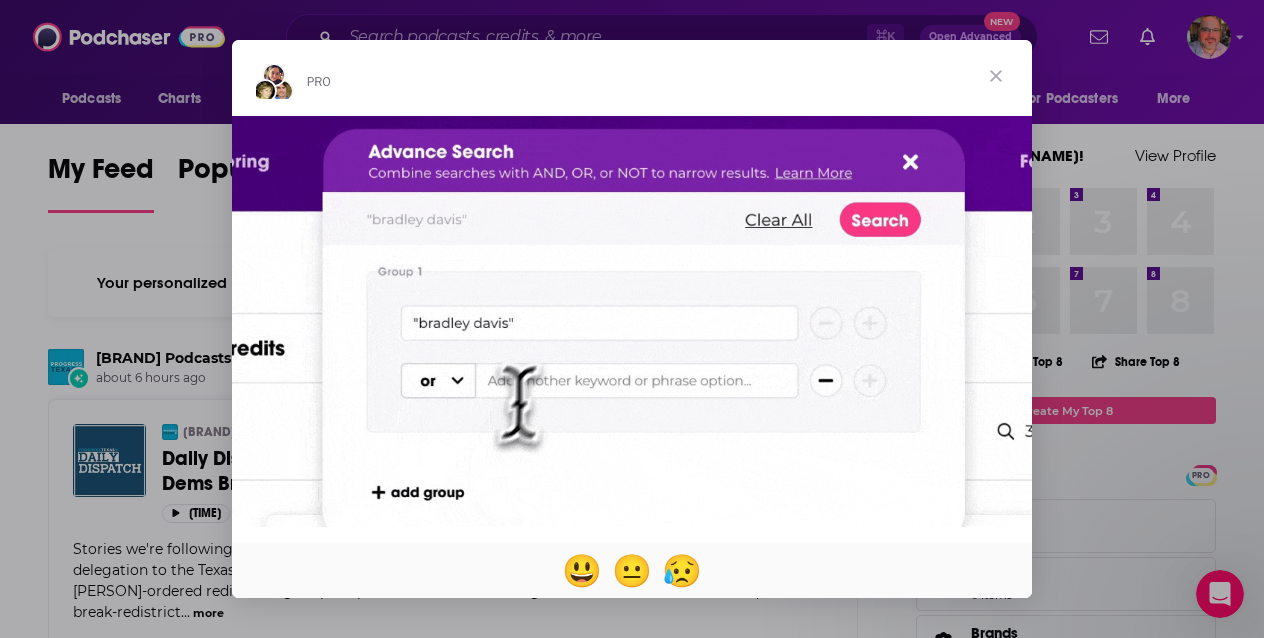 click at bounding box center [996, 76] 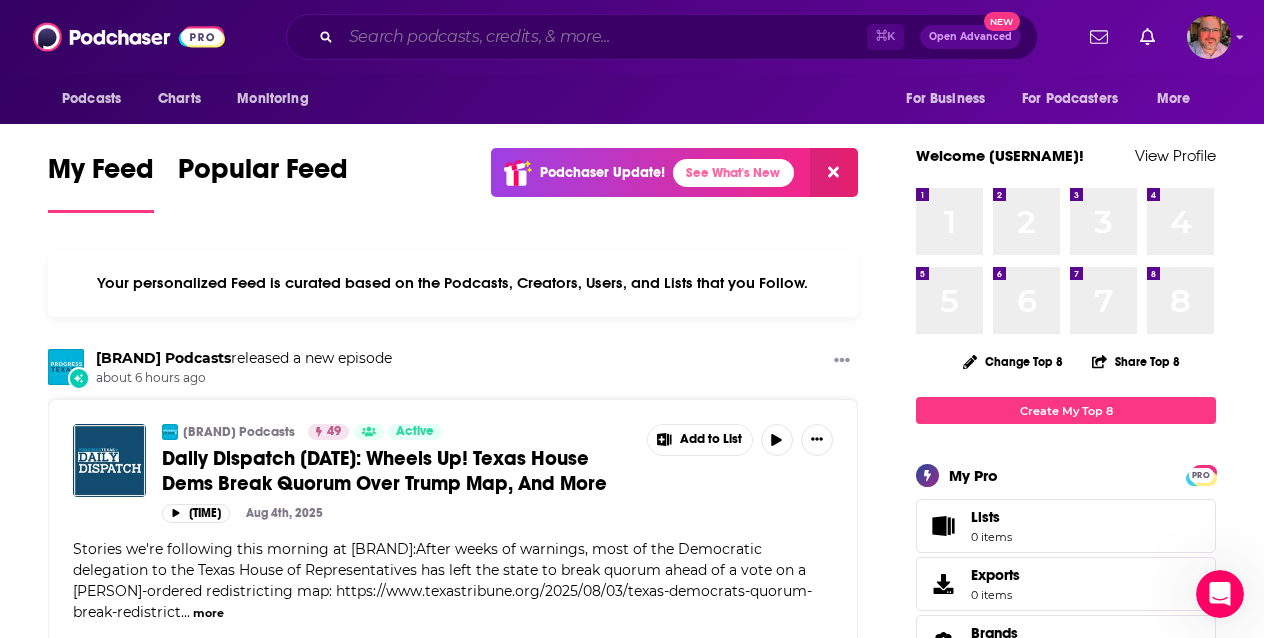 click at bounding box center (604, 37) 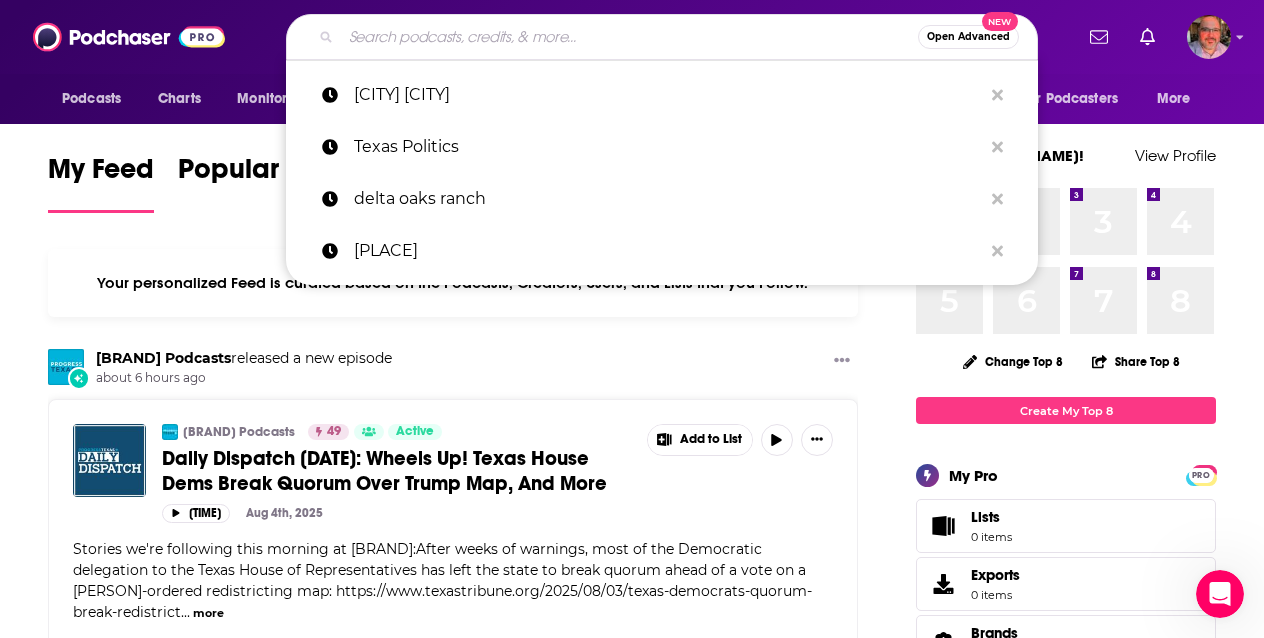 click on "Podcasts Charts Monitoring Open Advanced New [REGION NAME] [STATE] Politics [AREA NAME] [AREA NAME] For Business For Podcasters More" at bounding box center [653, 37] 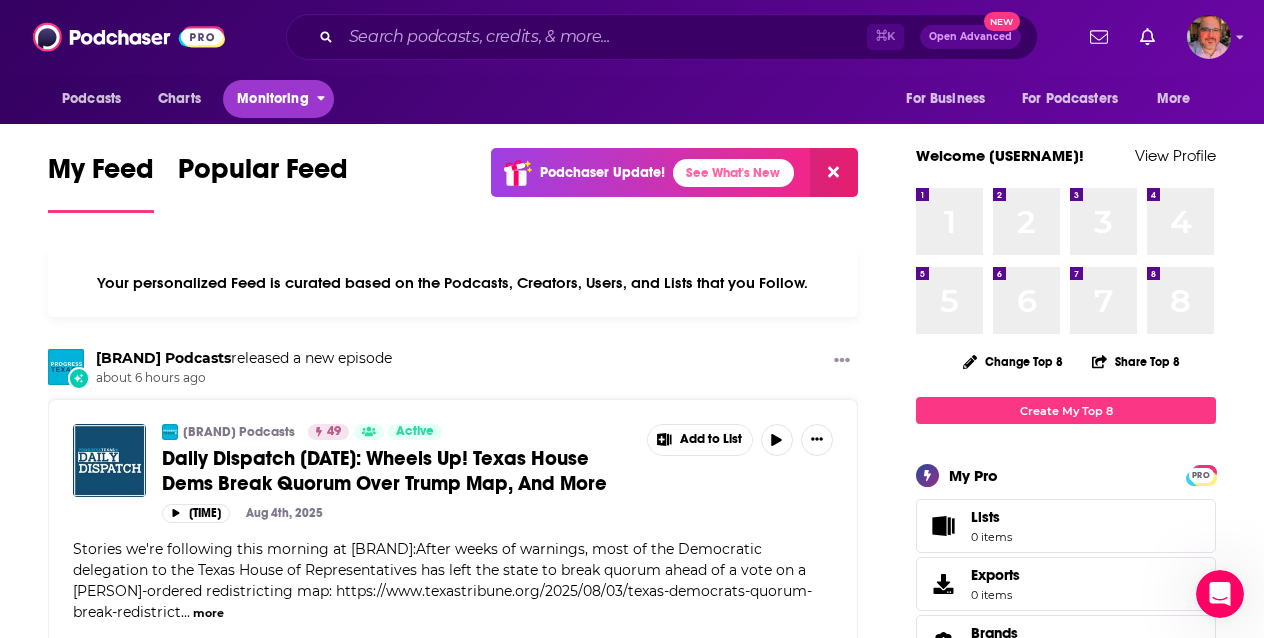 click on "Monitoring" at bounding box center (272, 99) 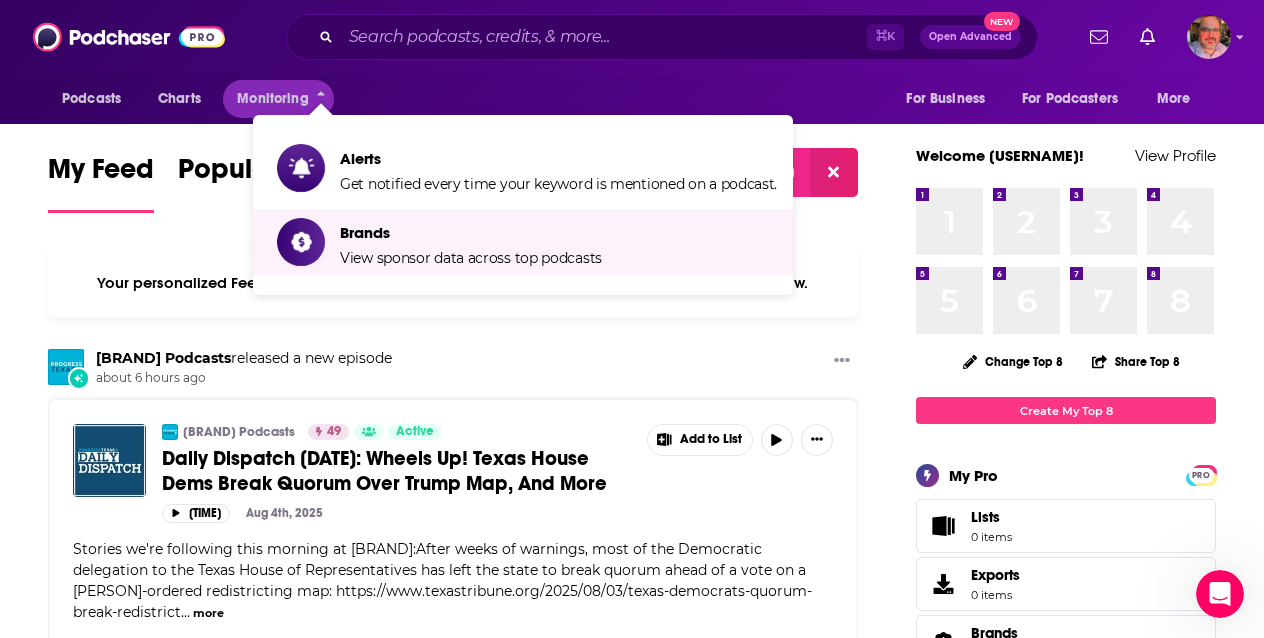 click on "Podcasts Charts Monitoring For Business For Podcasters More" at bounding box center (632, 99) 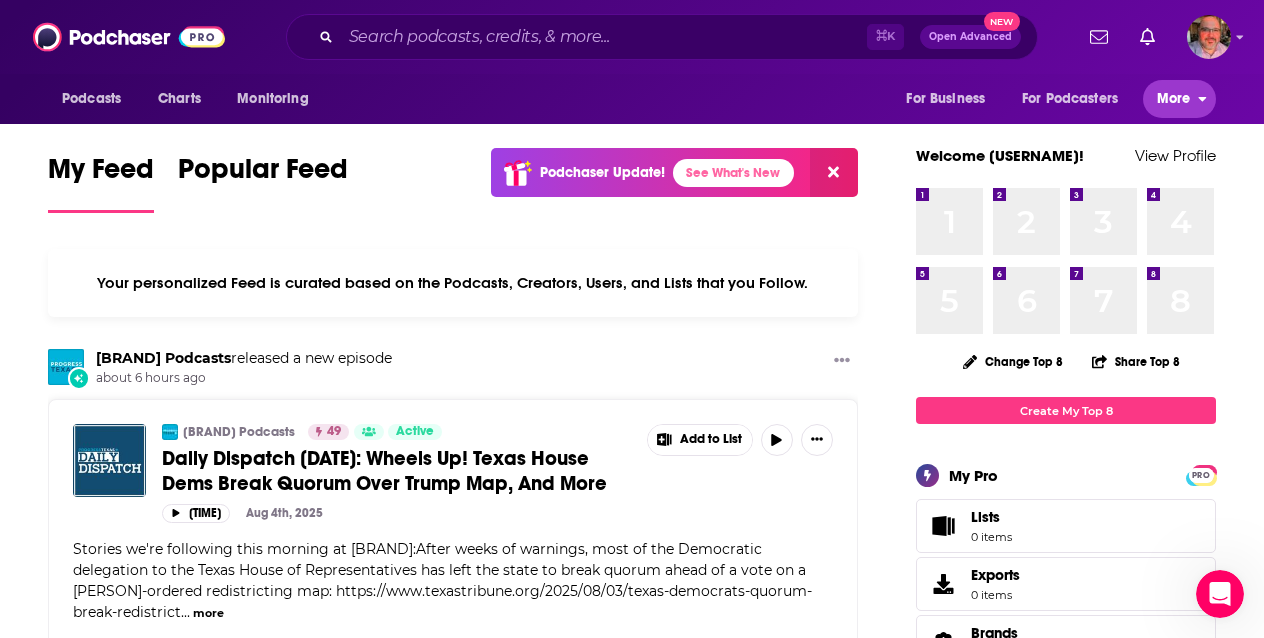 click on "More" at bounding box center [1174, 99] 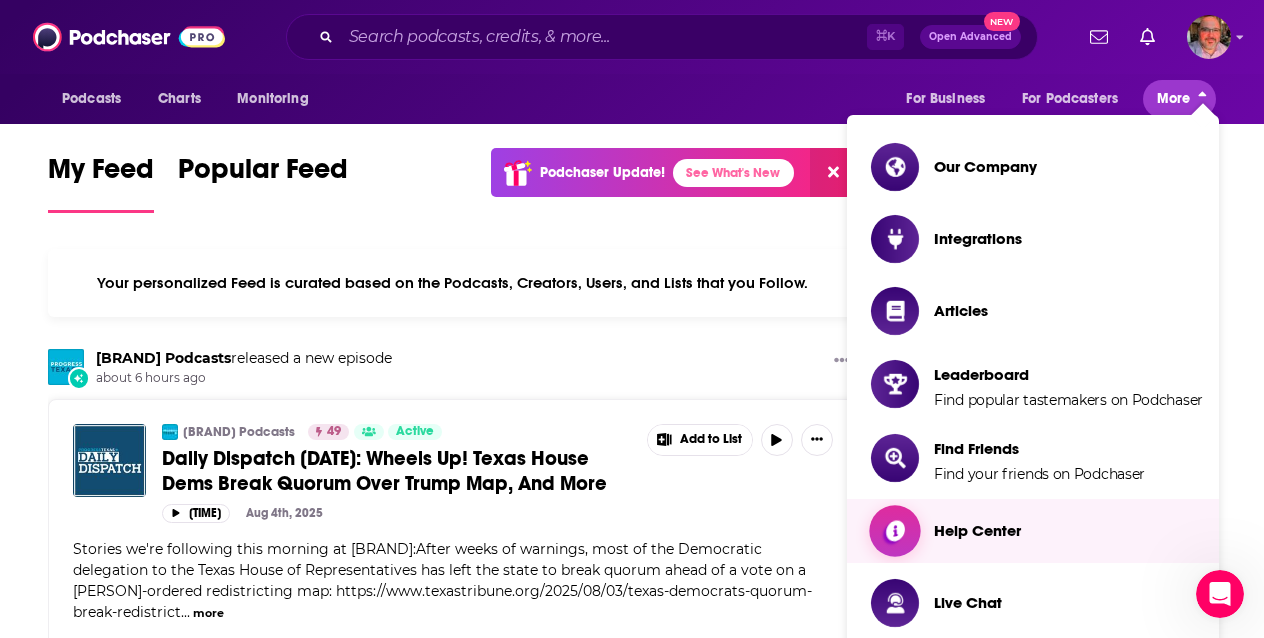 click on "Help Center" at bounding box center (977, 530) 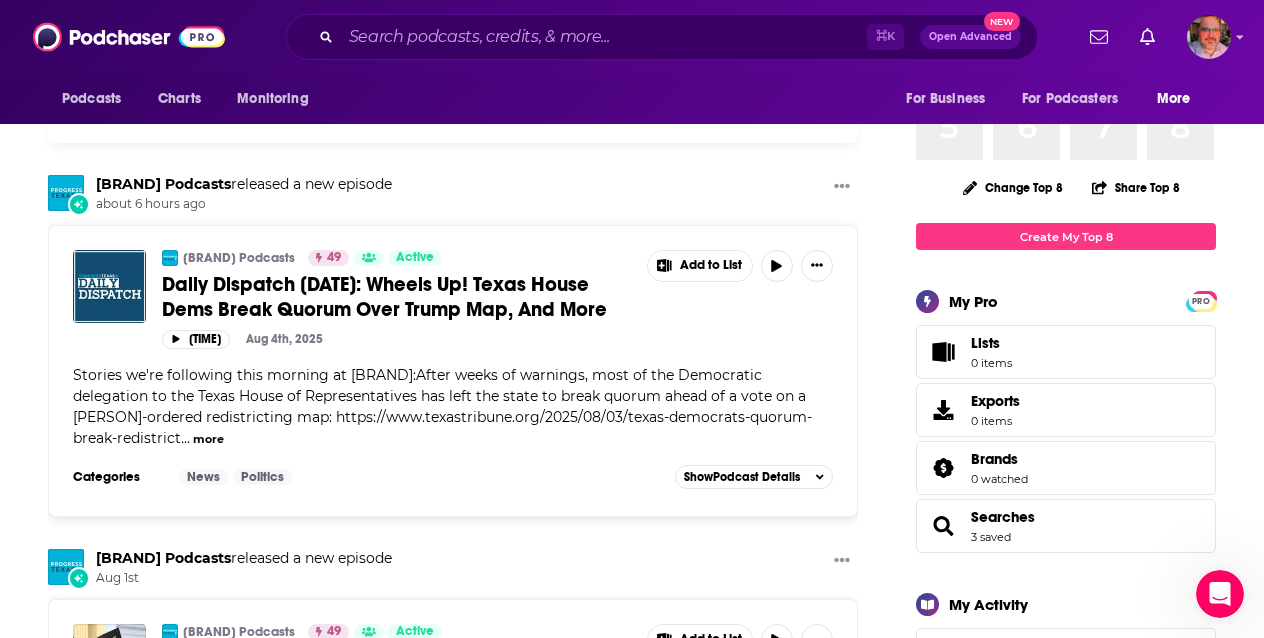 scroll, scrollTop: 0, scrollLeft: 0, axis: both 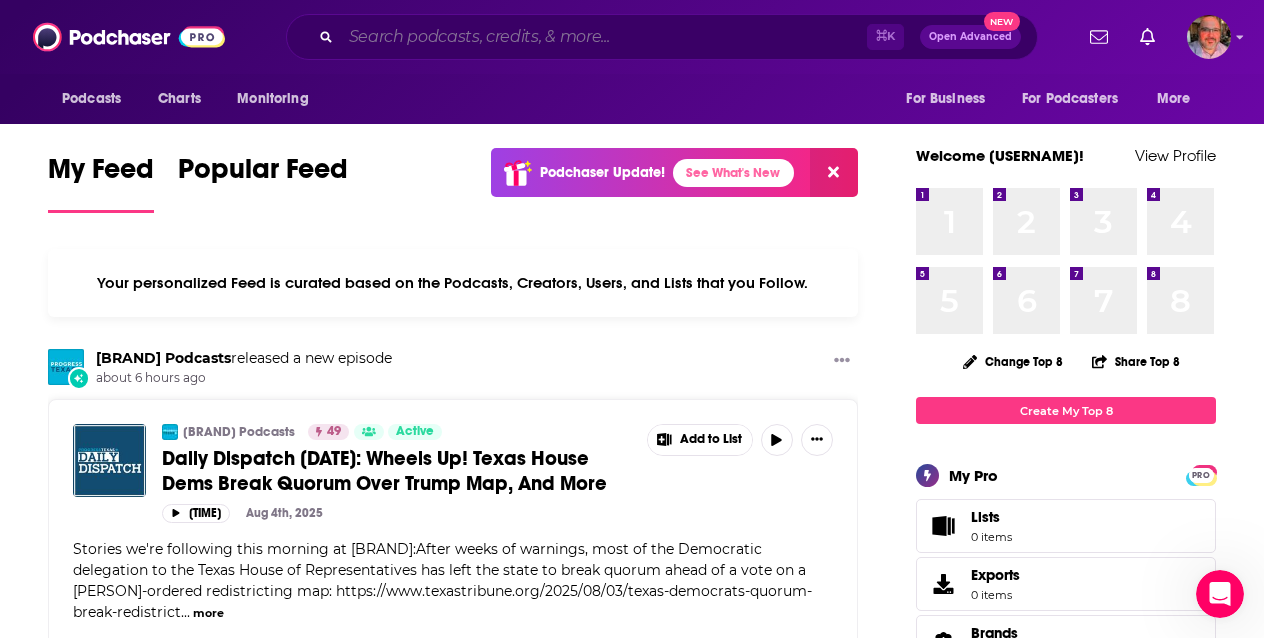 click at bounding box center [604, 37] 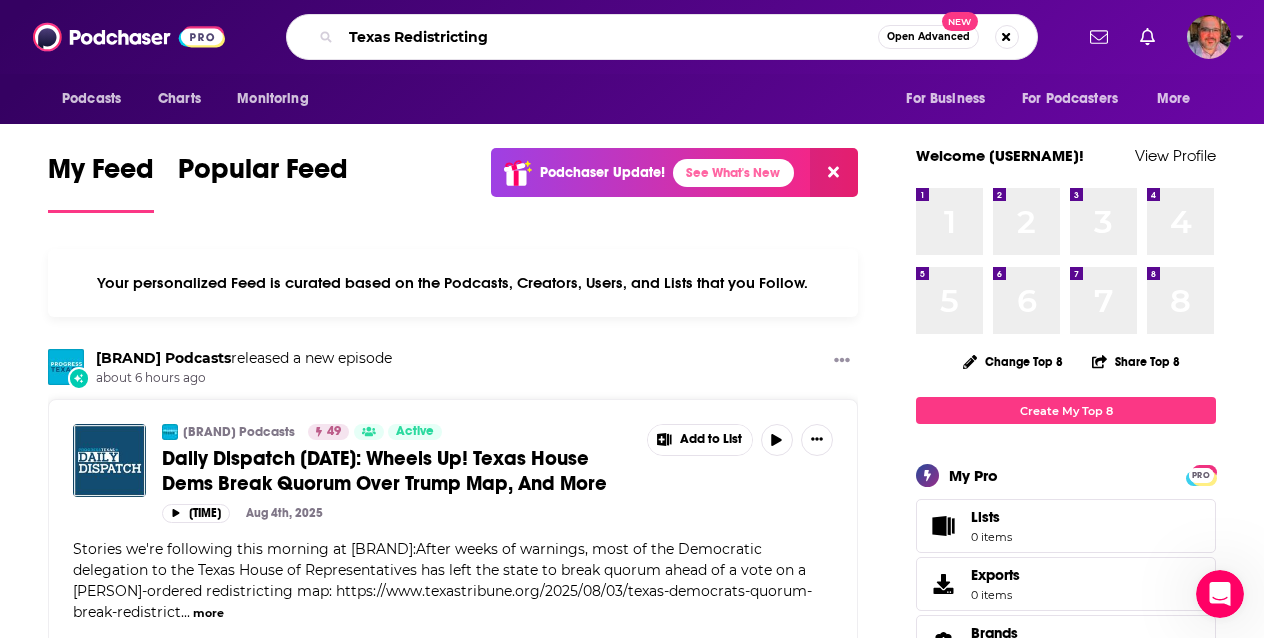type on "Texas Redistricting" 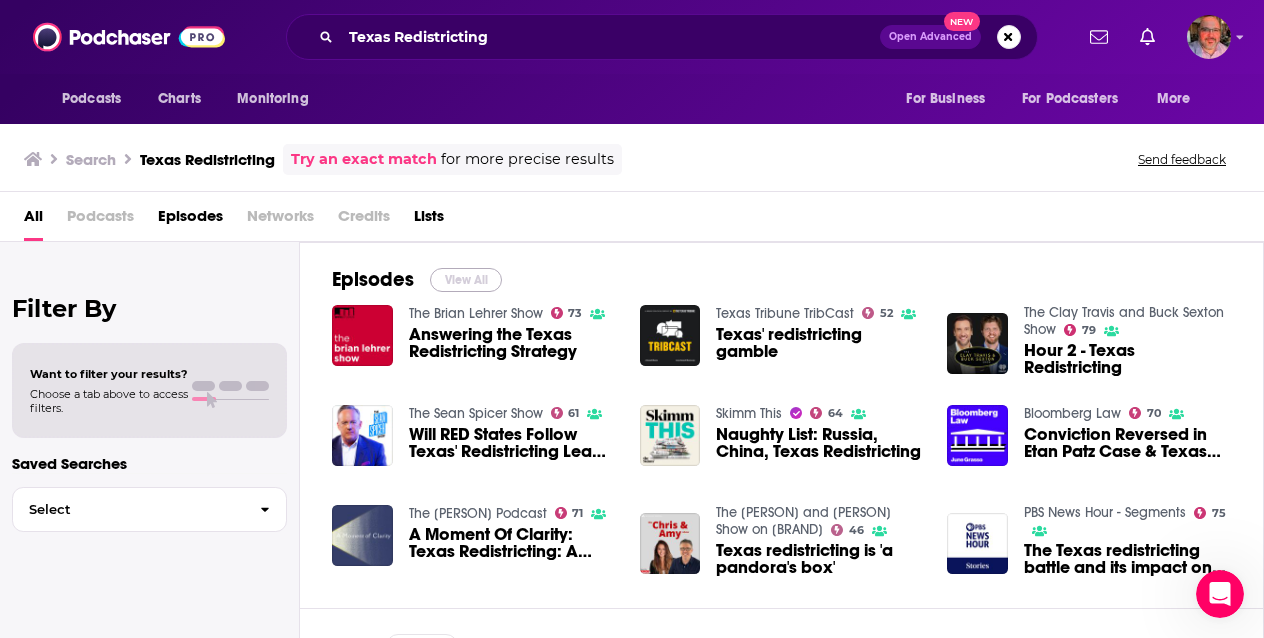 click on "View All" at bounding box center (466, 280) 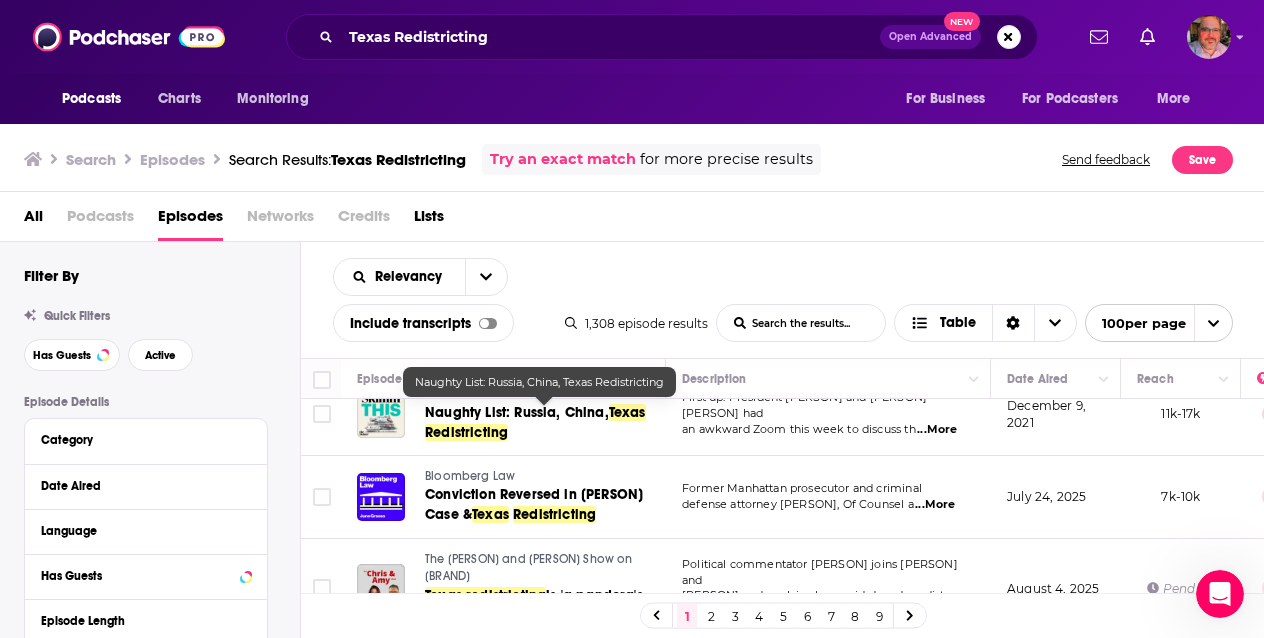 scroll, scrollTop: 350, scrollLeft: 0, axis: vertical 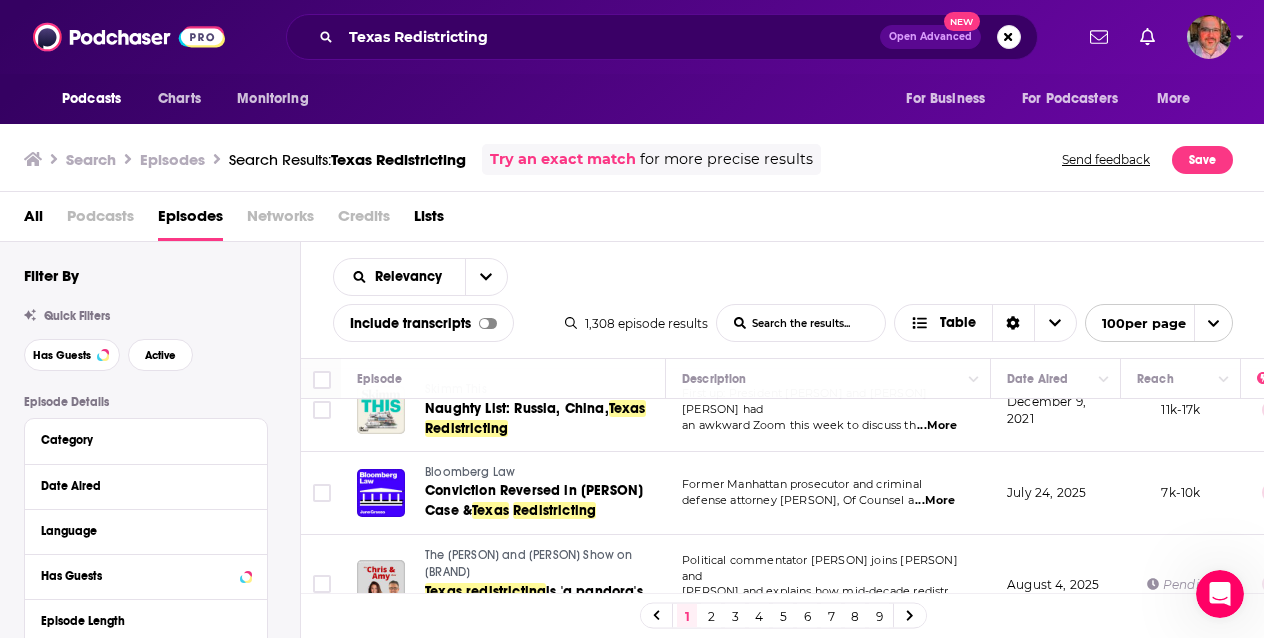 click on "Podcasts" at bounding box center [100, 220] 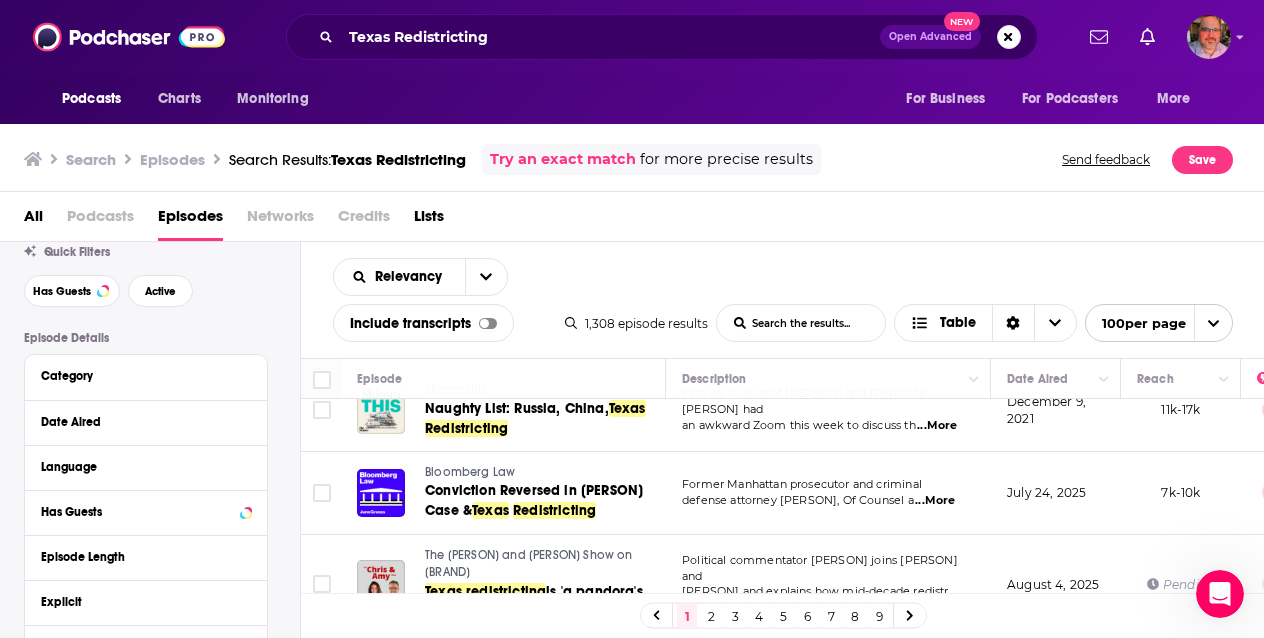 scroll, scrollTop: 69, scrollLeft: 0, axis: vertical 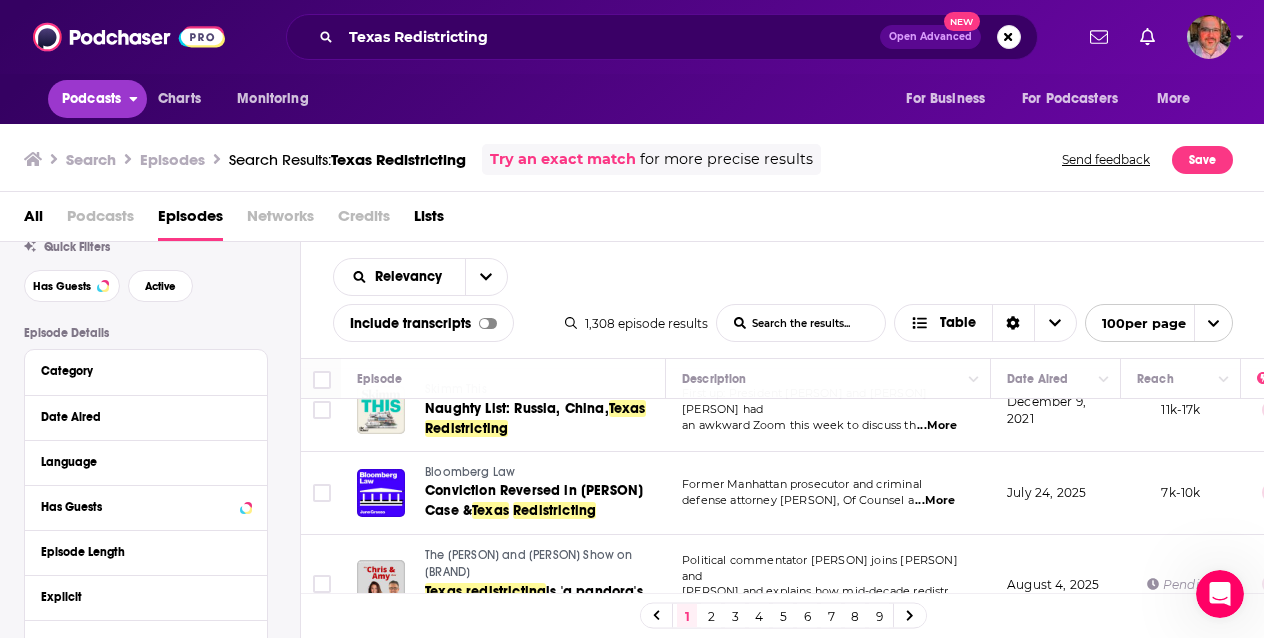 click on "Podcasts" at bounding box center (91, 99) 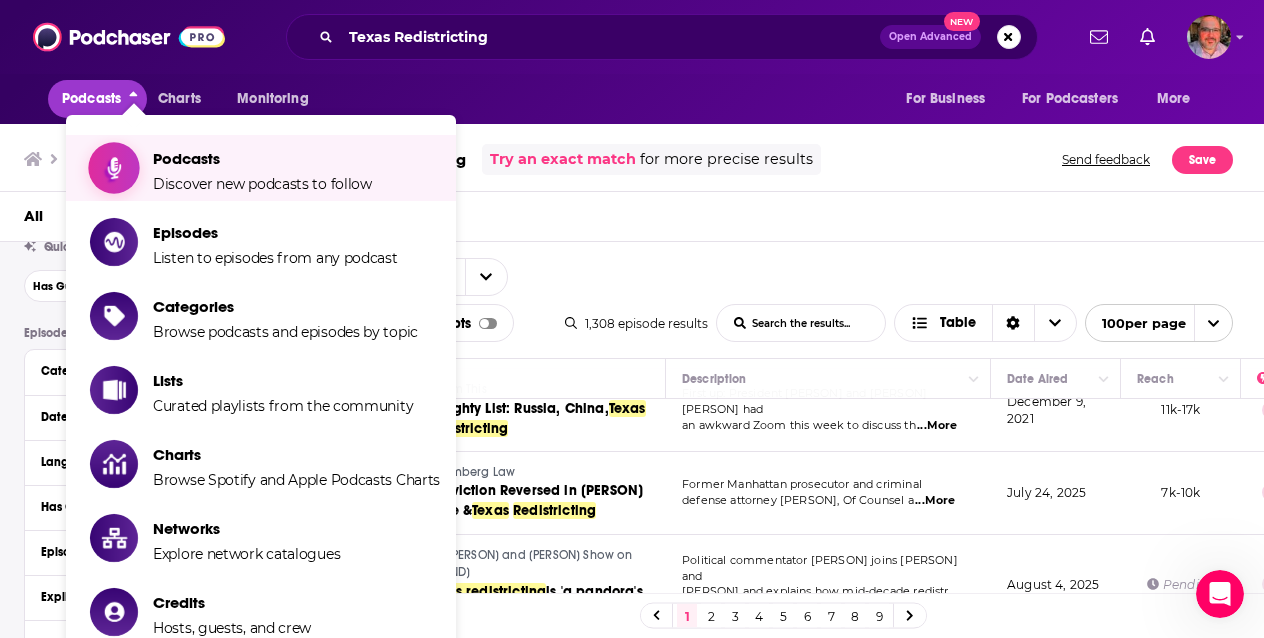 click on "Podcasts Discover new podcasts to follow" at bounding box center (262, 168) 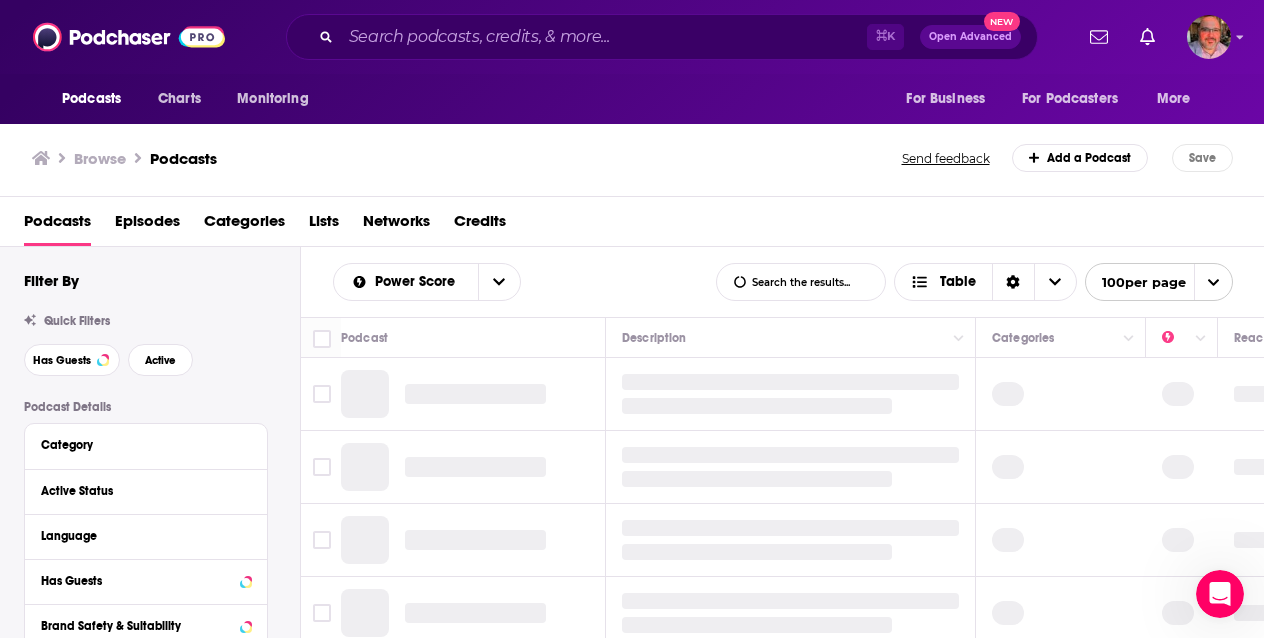 click on "Open Advanced New" at bounding box center (970, 37) 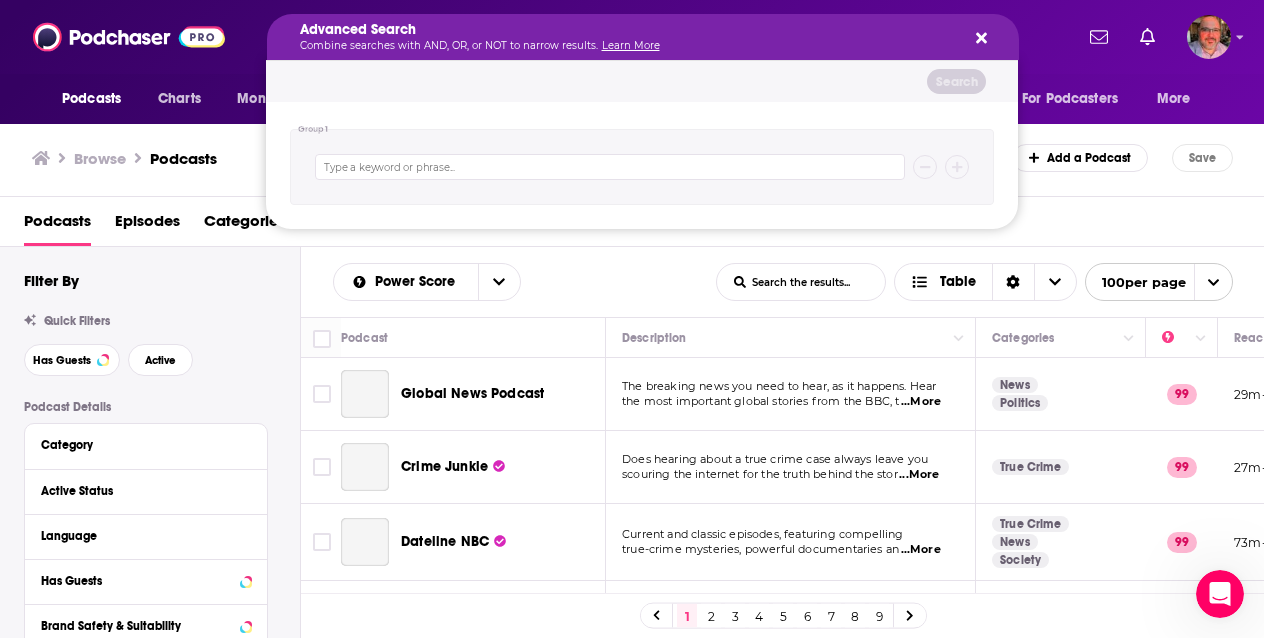 click on "Advanced Search Combine searches with AND, OR, or NOT to narrow results. Learn More" at bounding box center [627, 37] 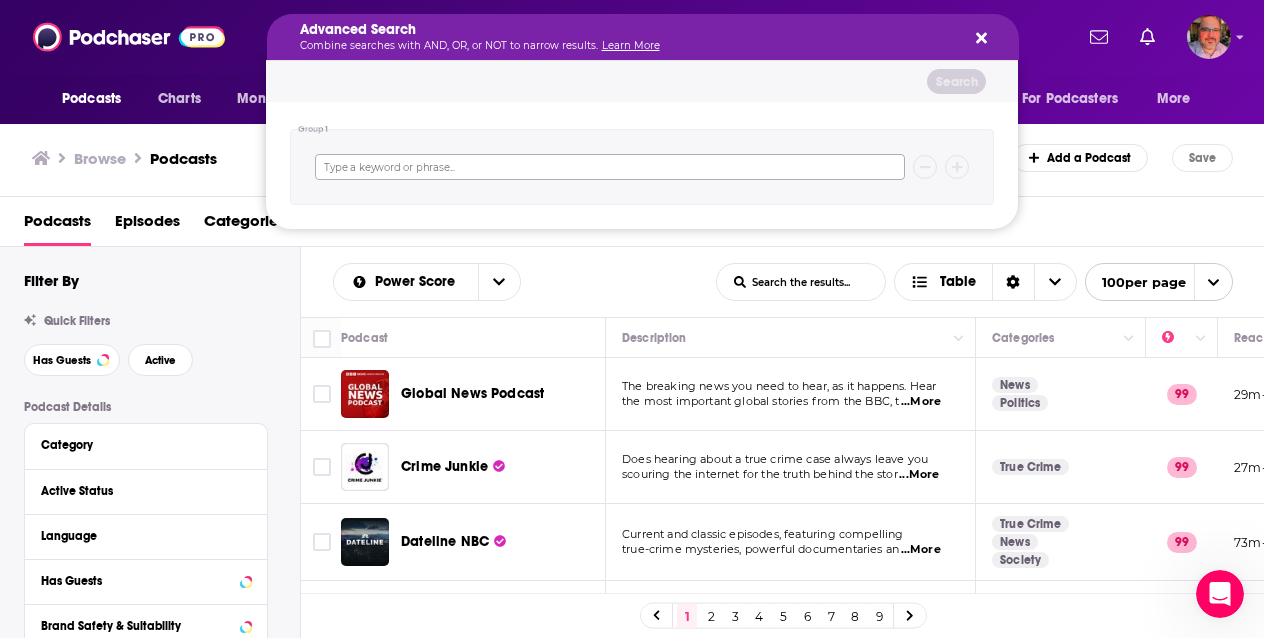 click at bounding box center [610, 167] 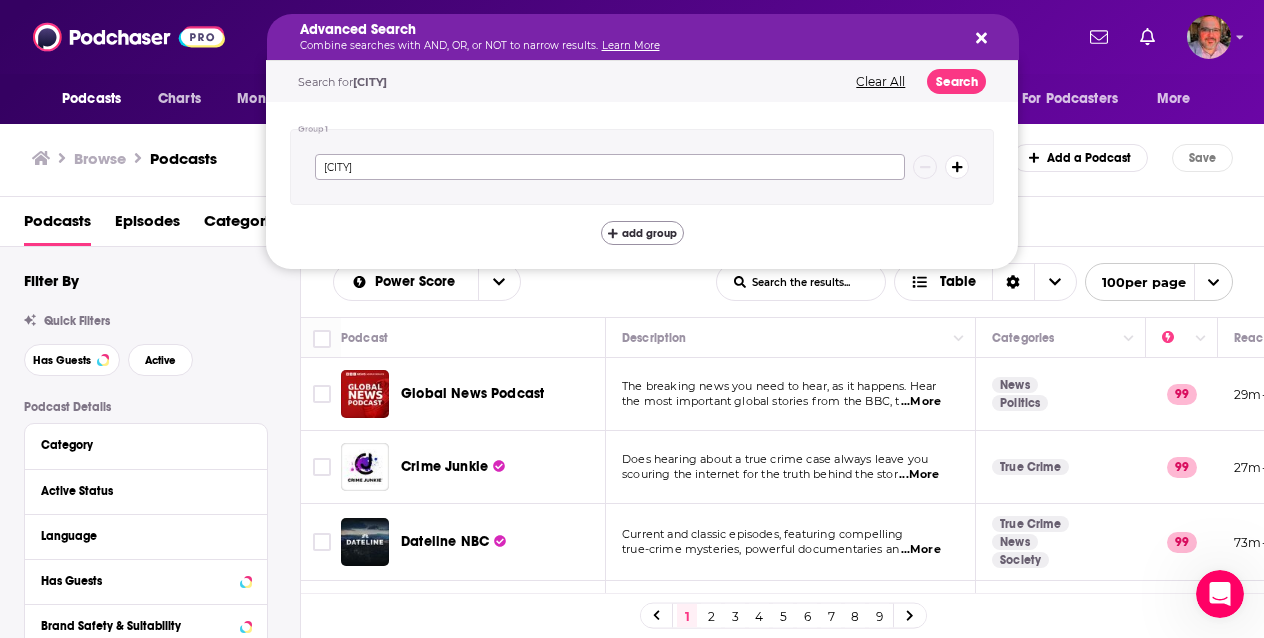 type on "[CITY]" 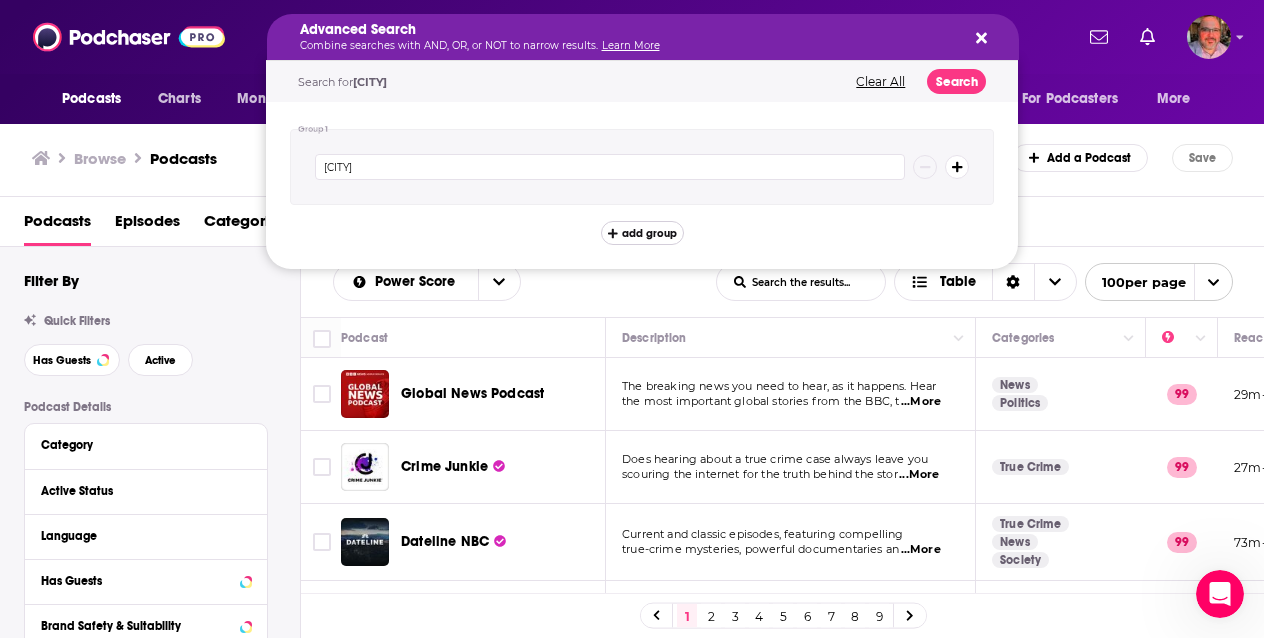 click on "add group" at bounding box center [649, 233] 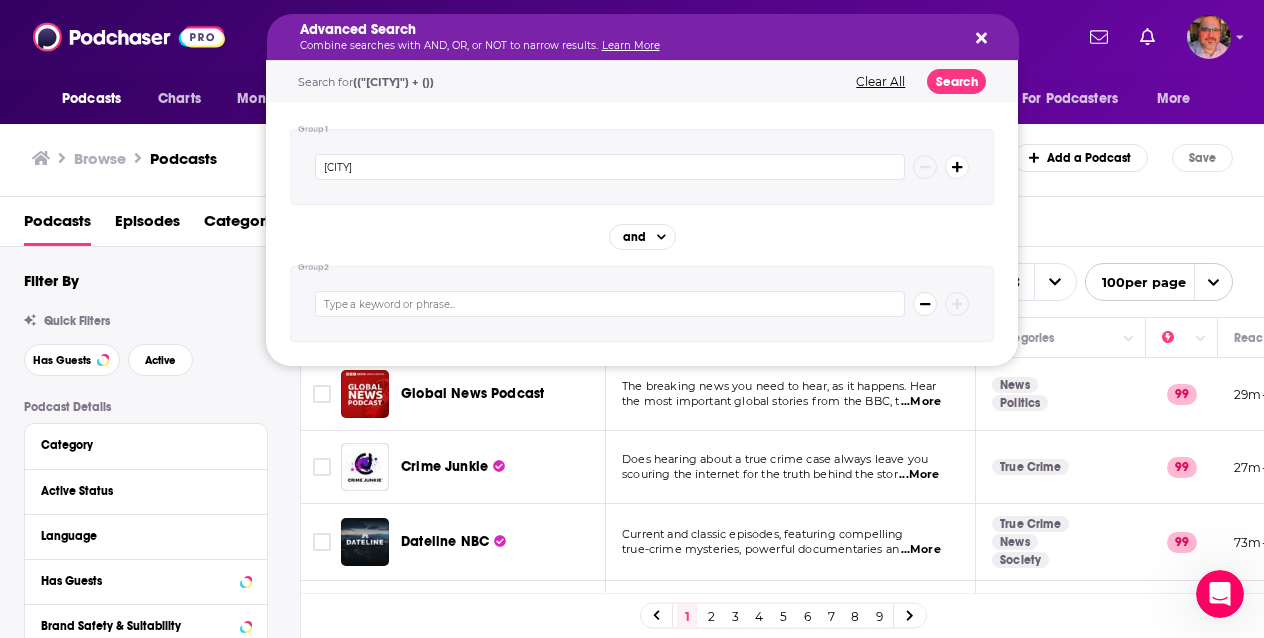 click at bounding box center [610, 304] 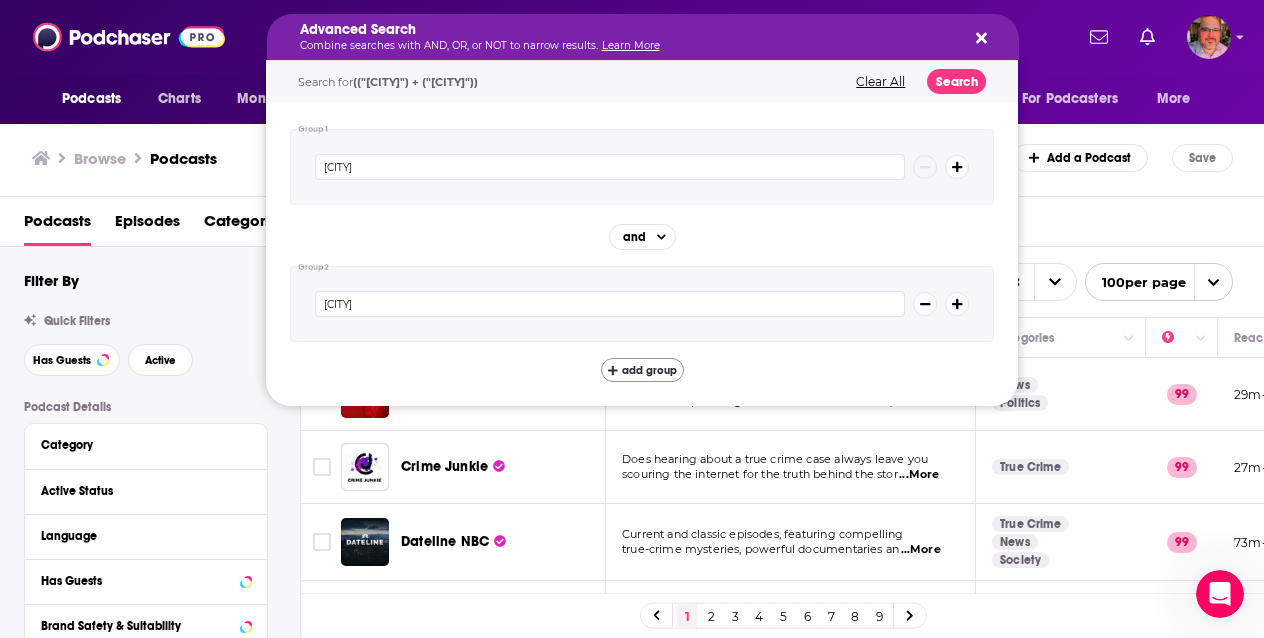 type on "[CITY]" 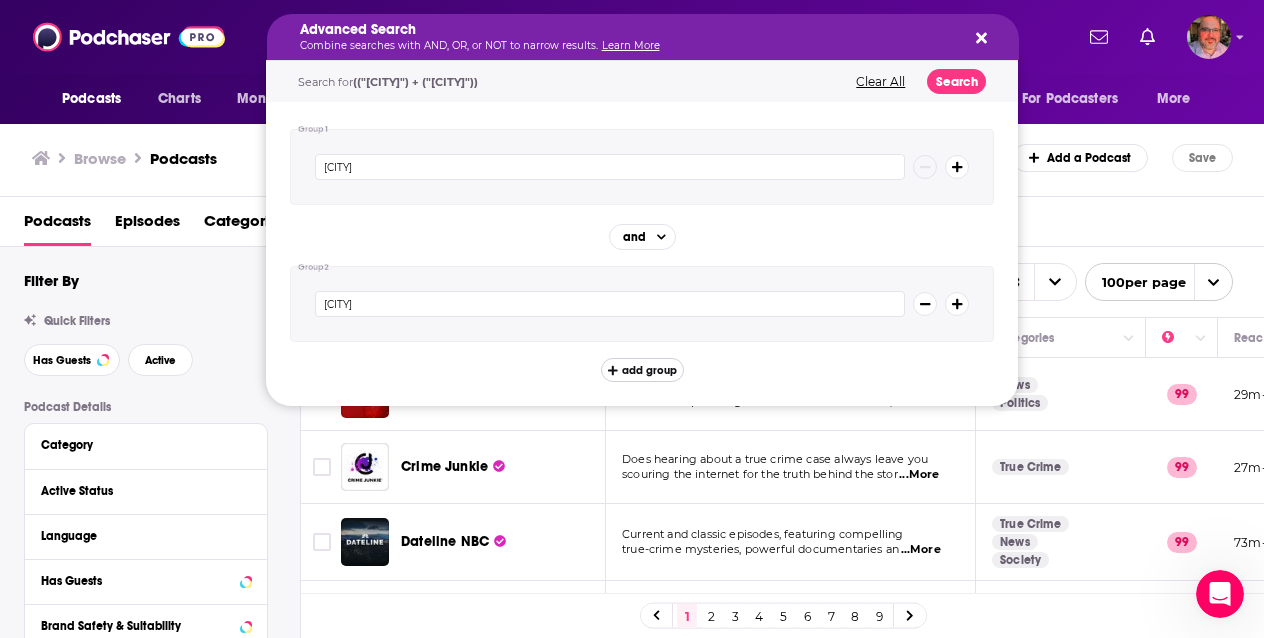 click on "add group" at bounding box center (649, 370) 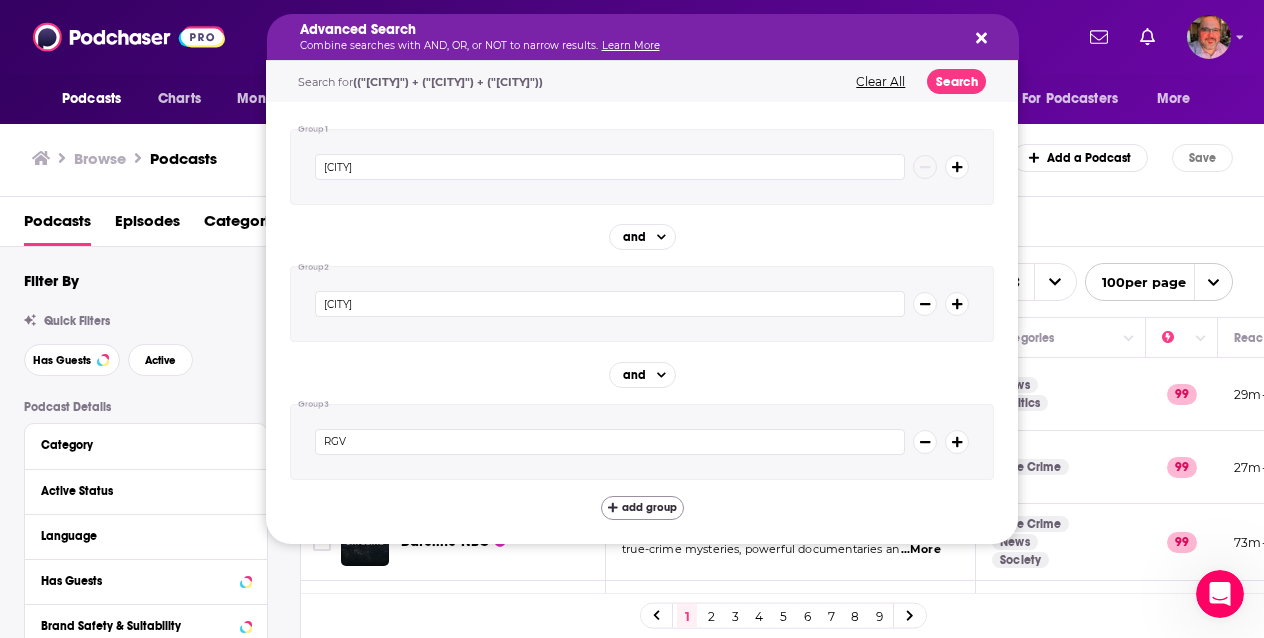 type on "RGV" 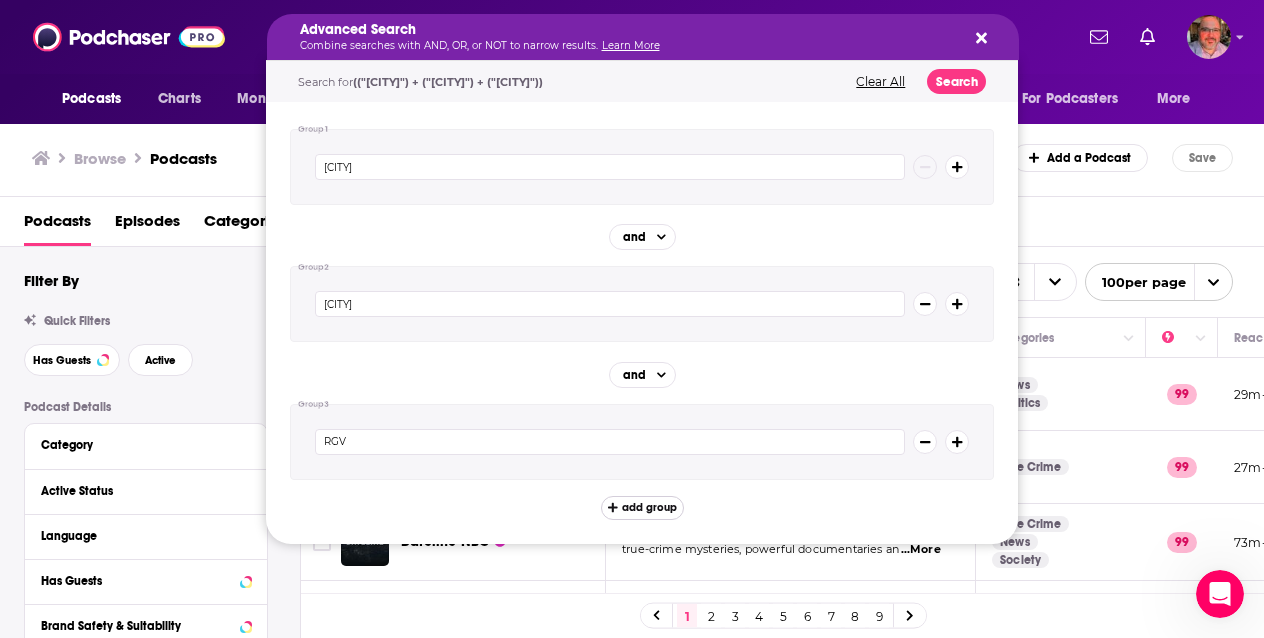 click on "add group" at bounding box center (649, 507) 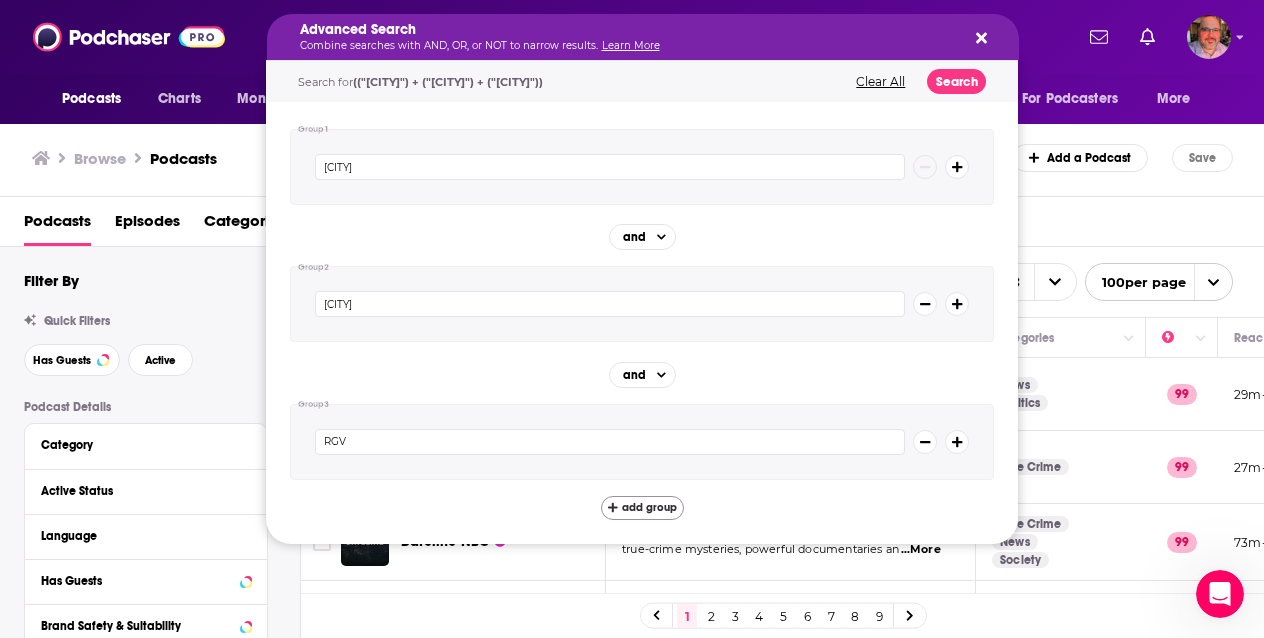 scroll, scrollTop: 18, scrollLeft: 0, axis: vertical 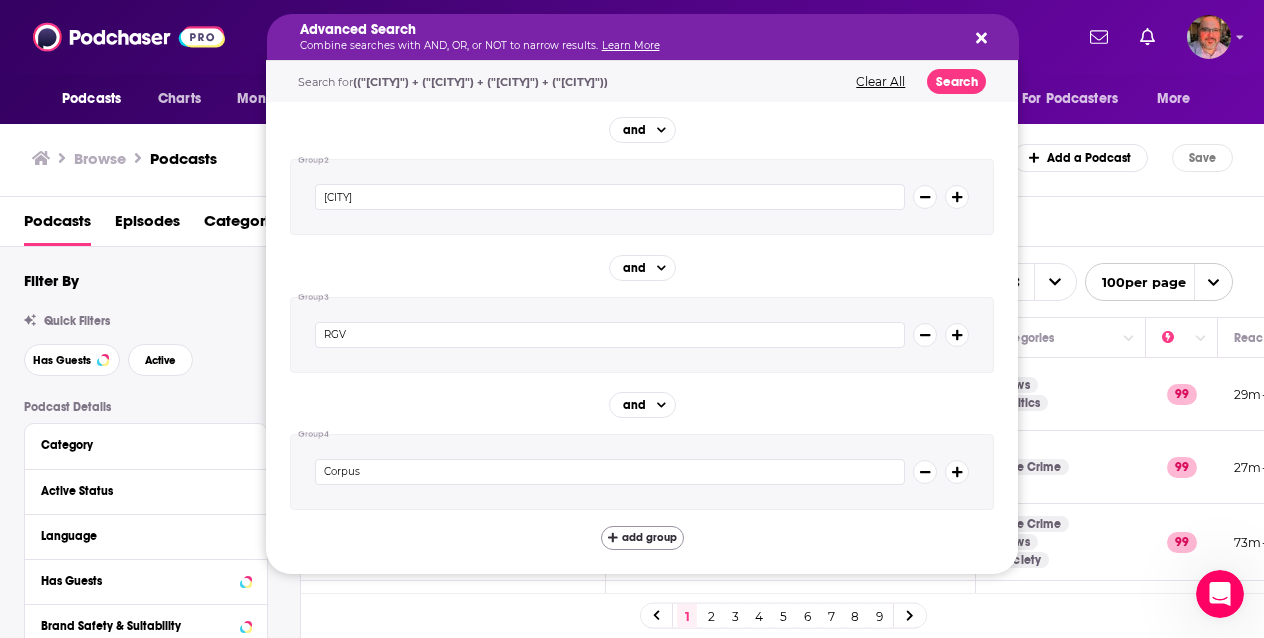 type on "Corpus" 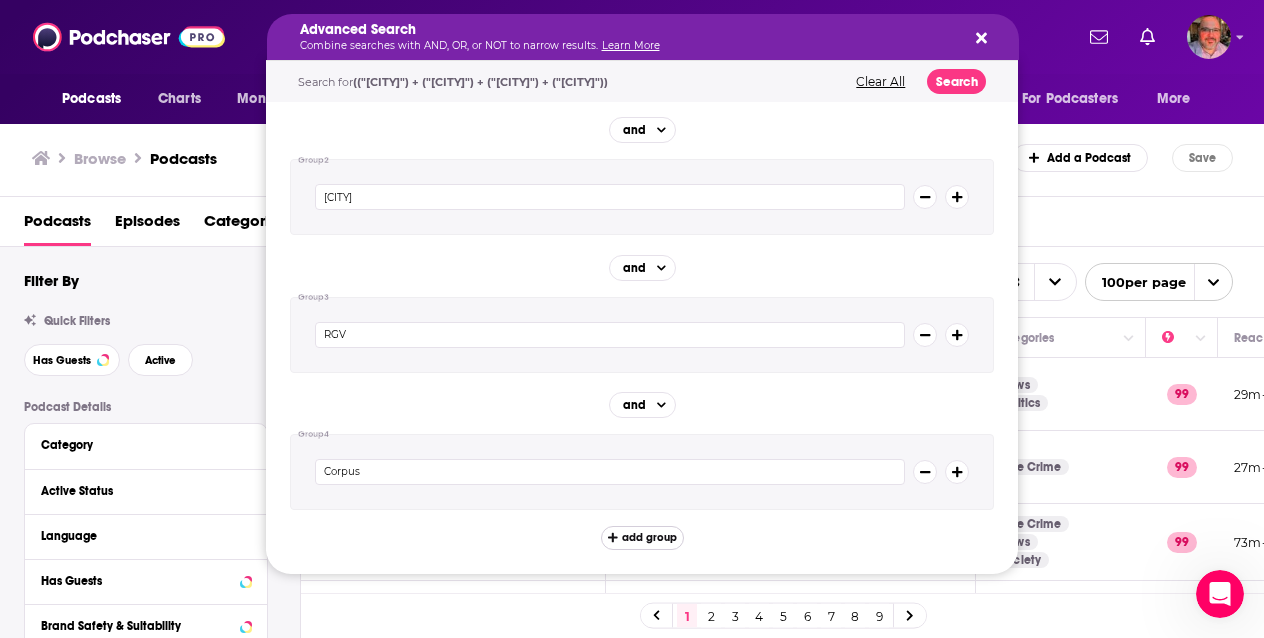 click on "add group" at bounding box center (649, 537) 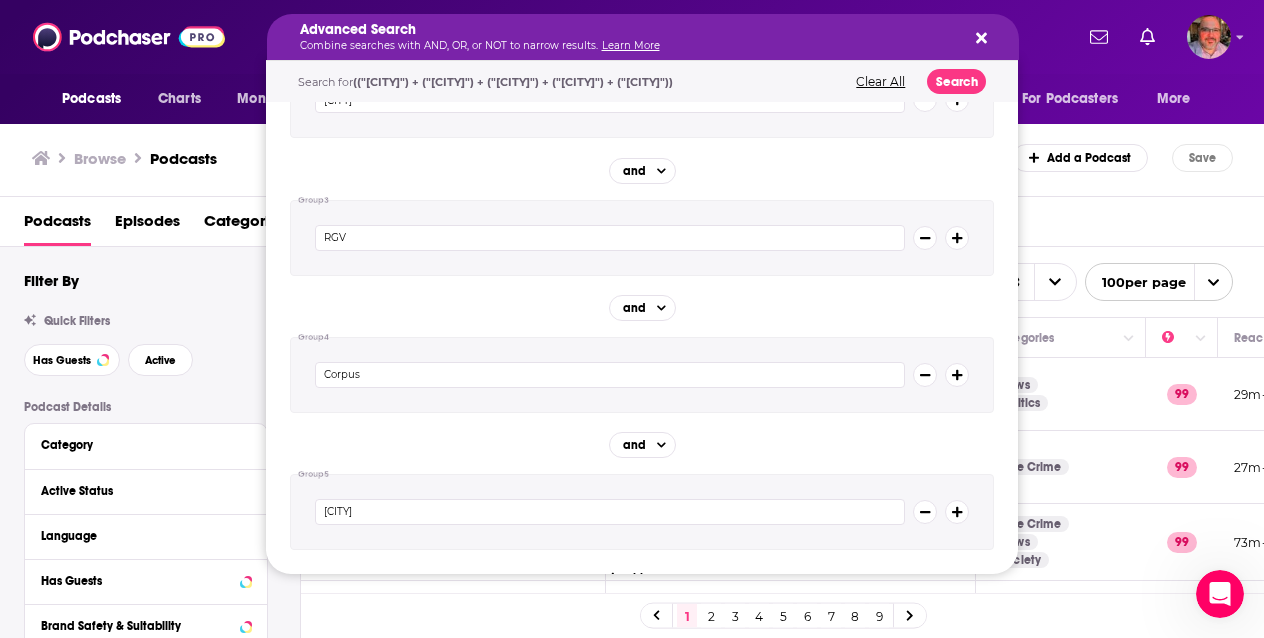 scroll, scrollTop: 244, scrollLeft: 0, axis: vertical 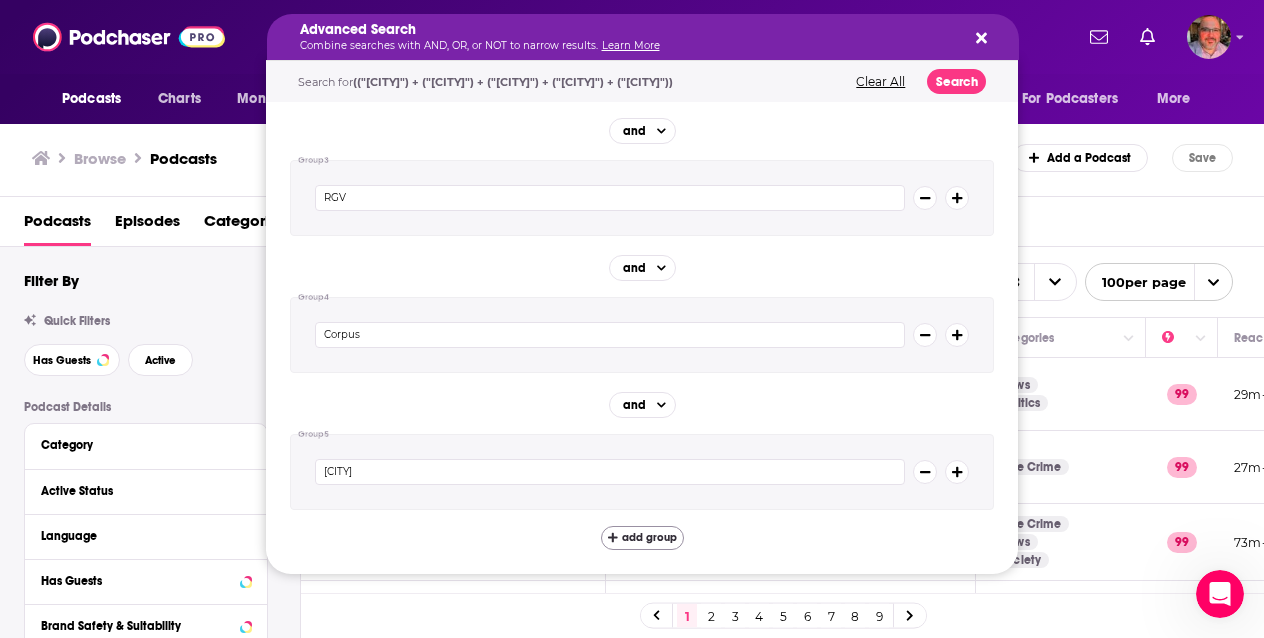type on "[CITY]" 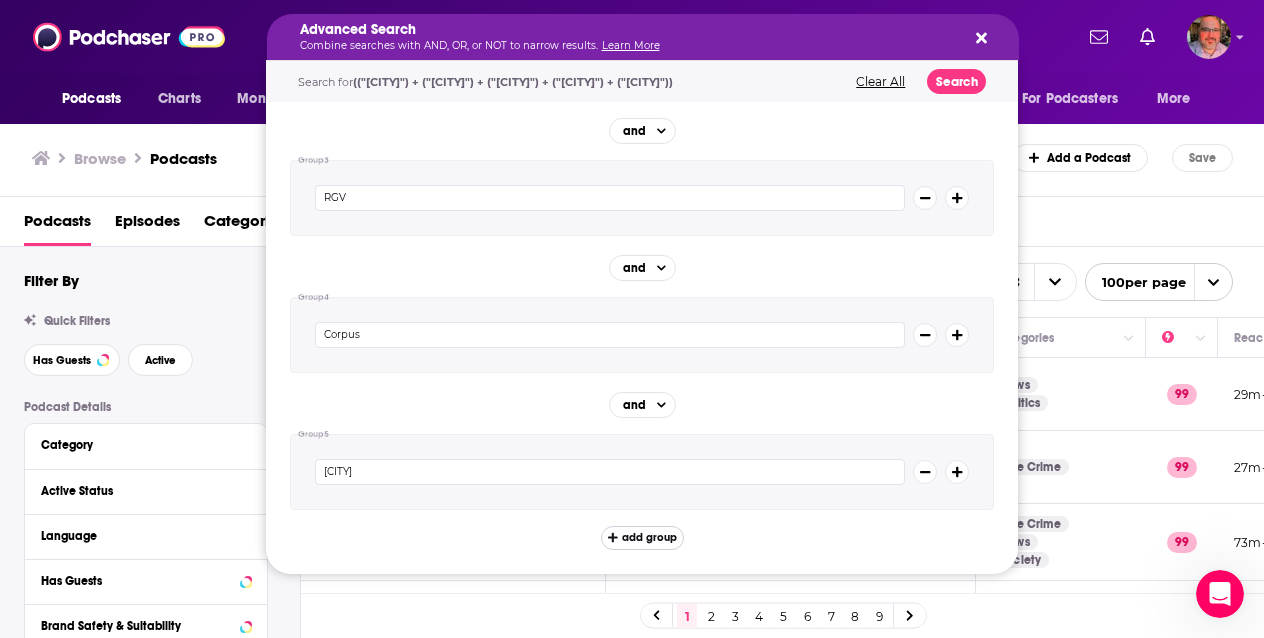 click on "add group" at bounding box center (649, 537) 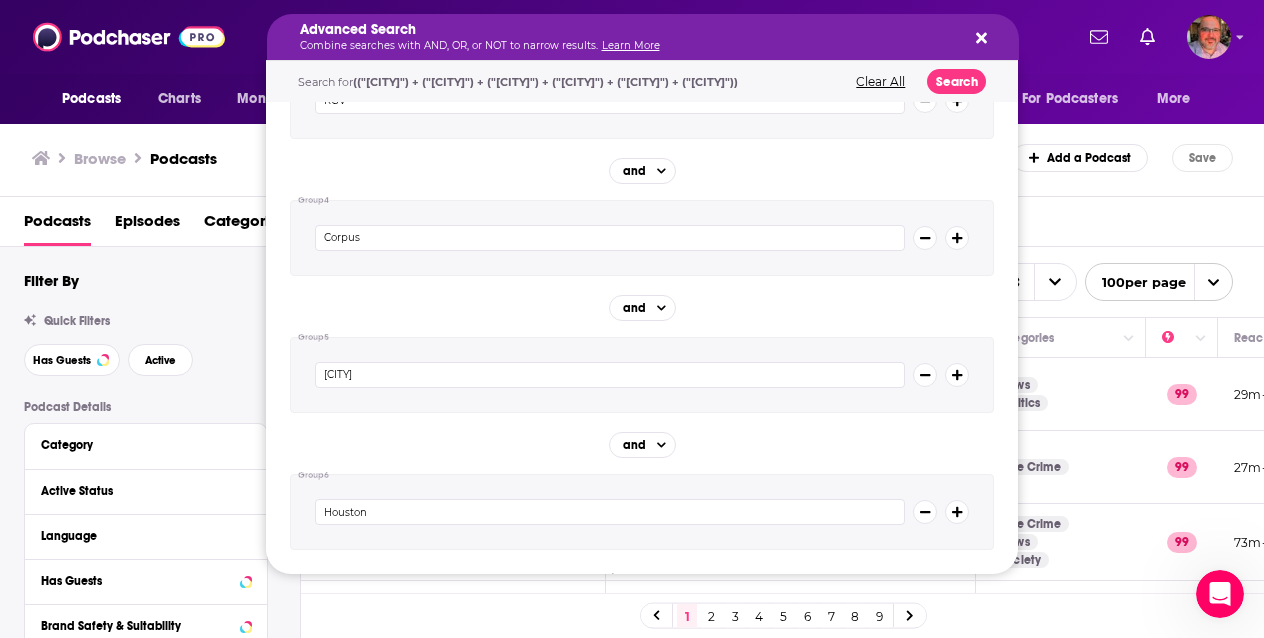 scroll, scrollTop: 381, scrollLeft: 0, axis: vertical 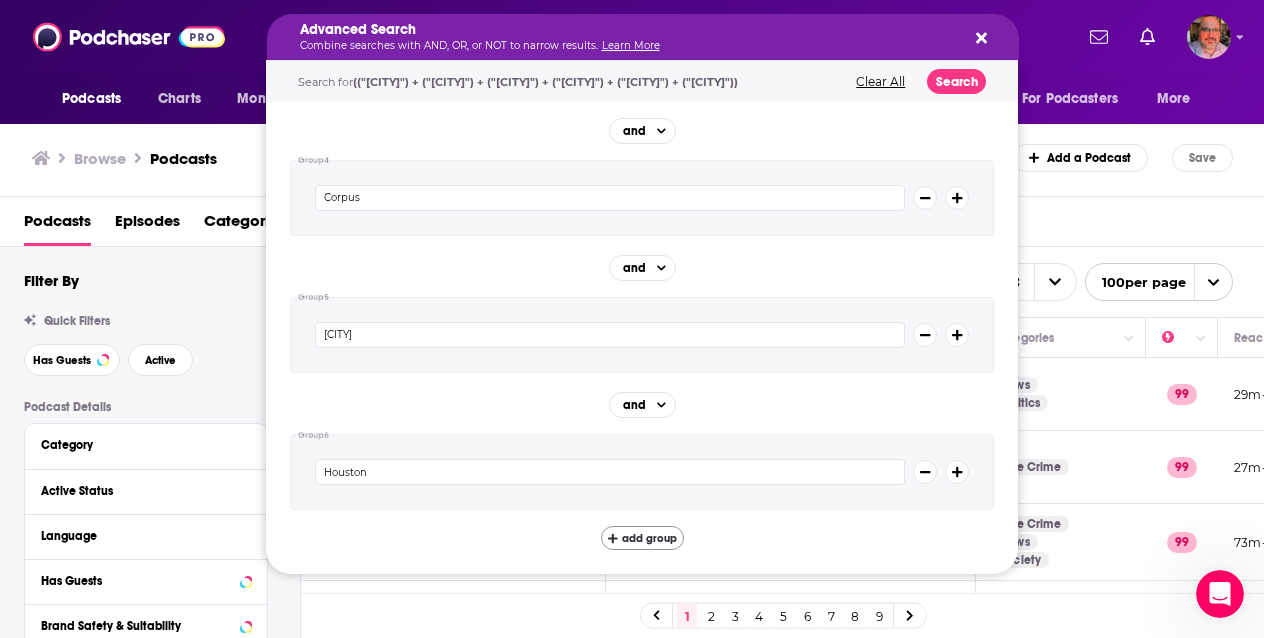 type on "Houston" 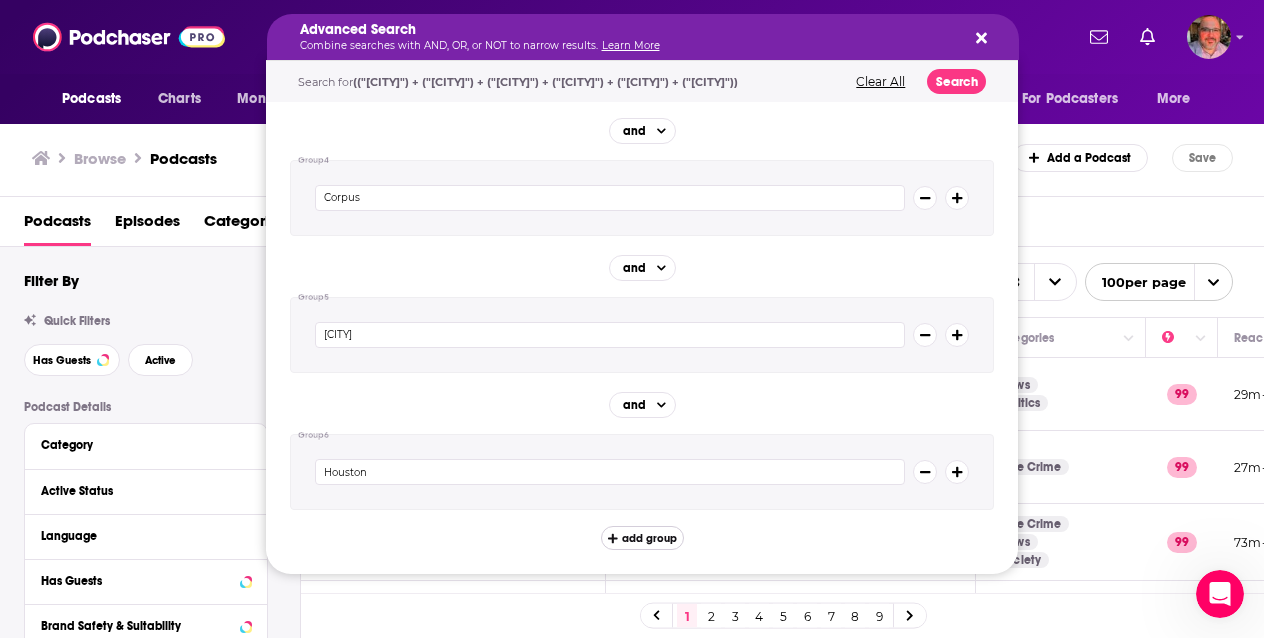 click on "add group" at bounding box center (649, 538) 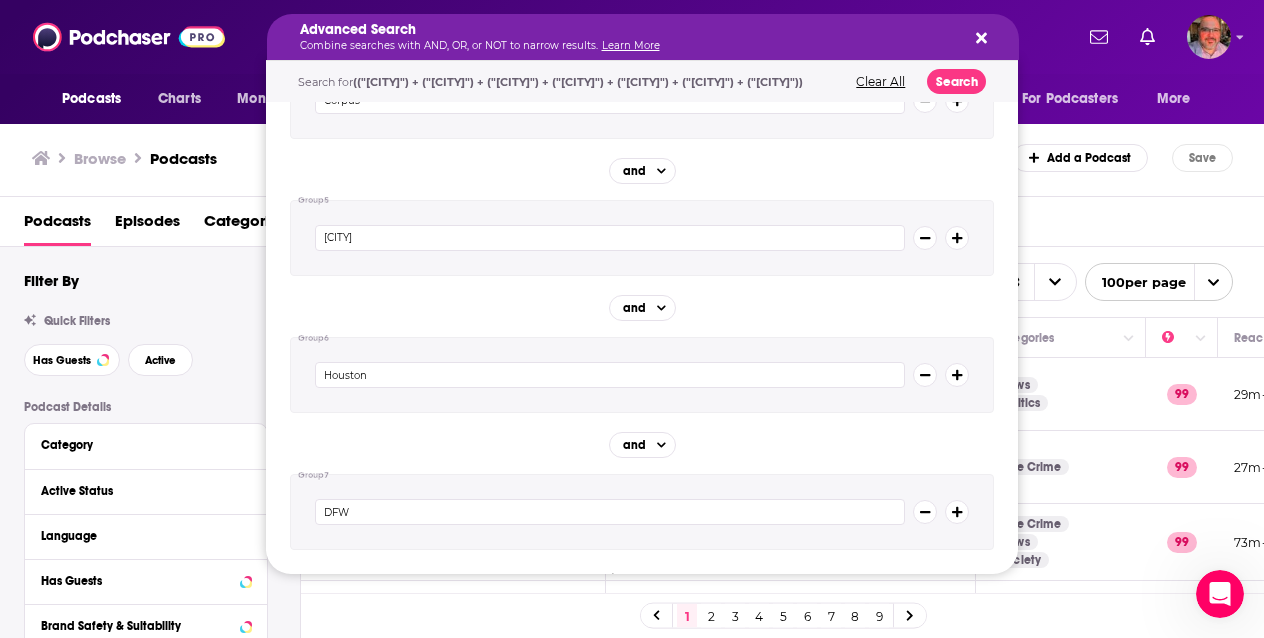 scroll, scrollTop: 518, scrollLeft: 0, axis: vertical 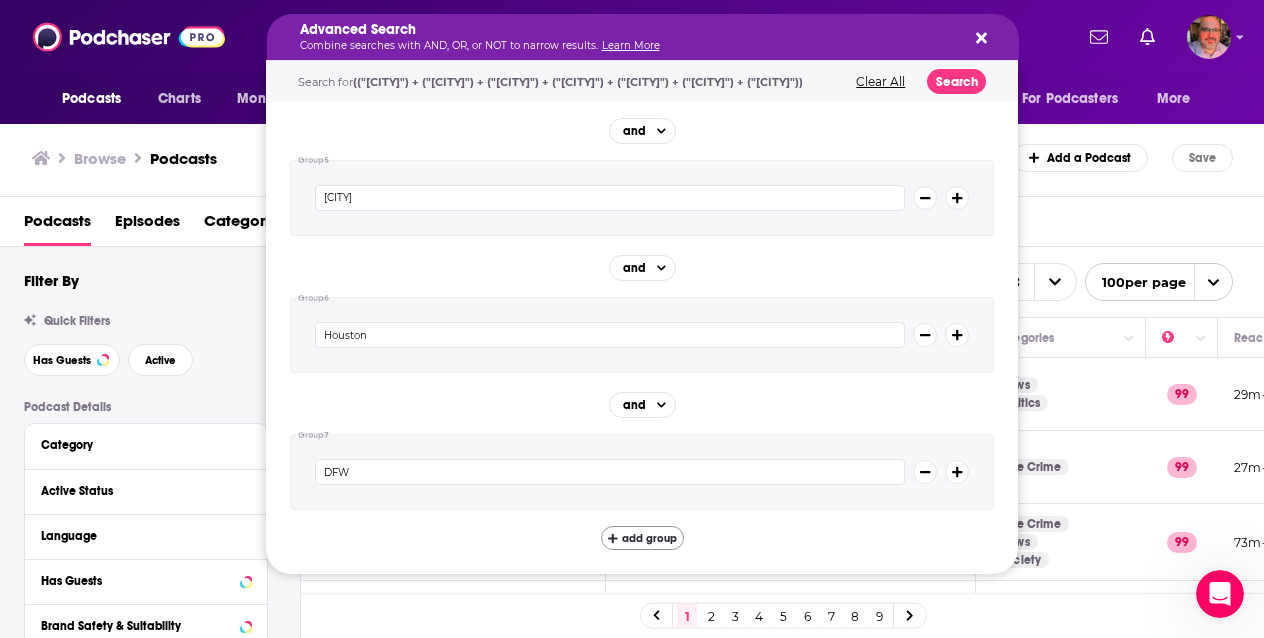 type on "DFW" 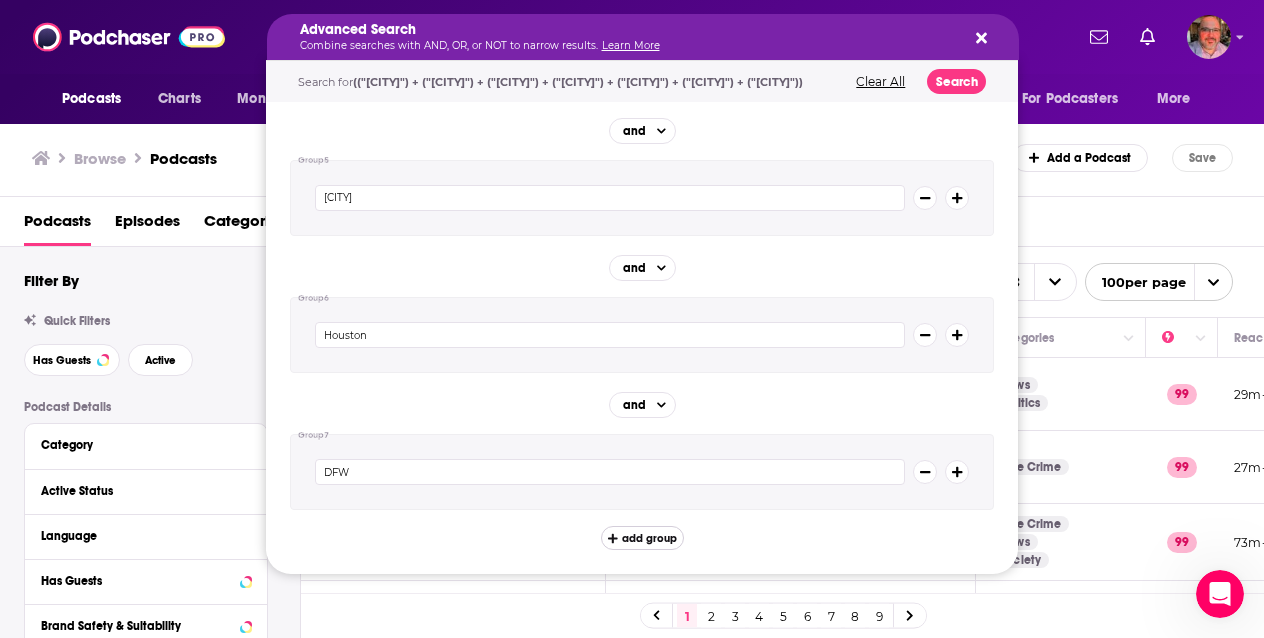 click on "add group" at bounding box center [649, 538] 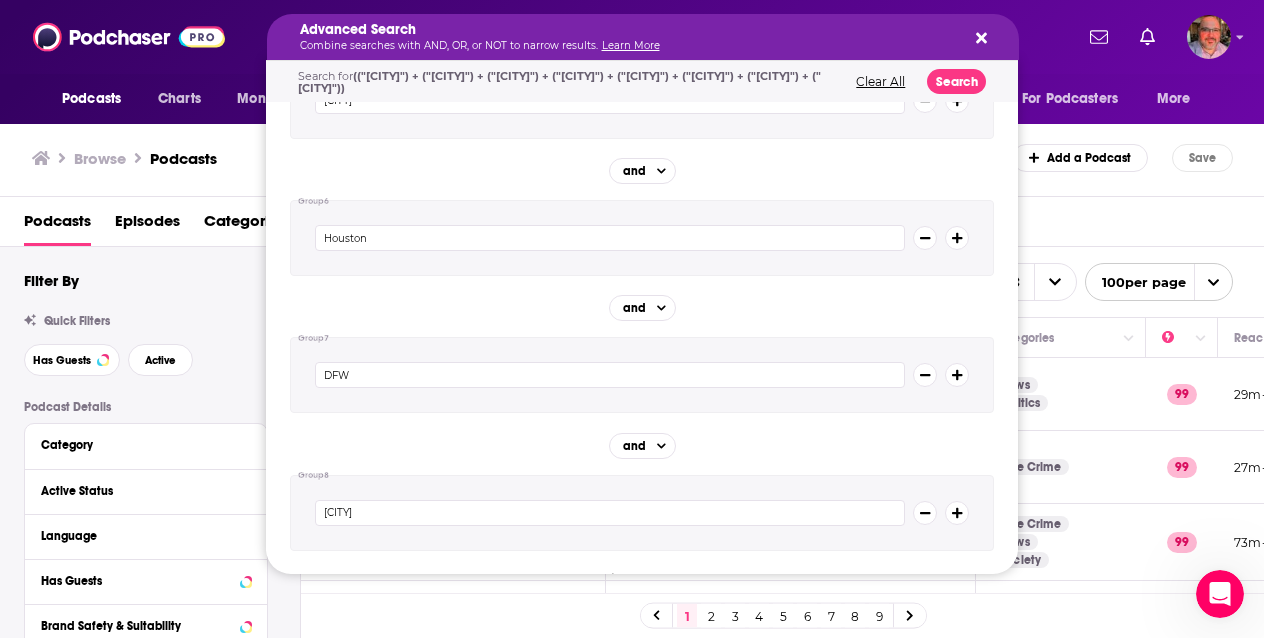 scroll, scrollTop: 655, scrollLeft: 0, axis: vertical 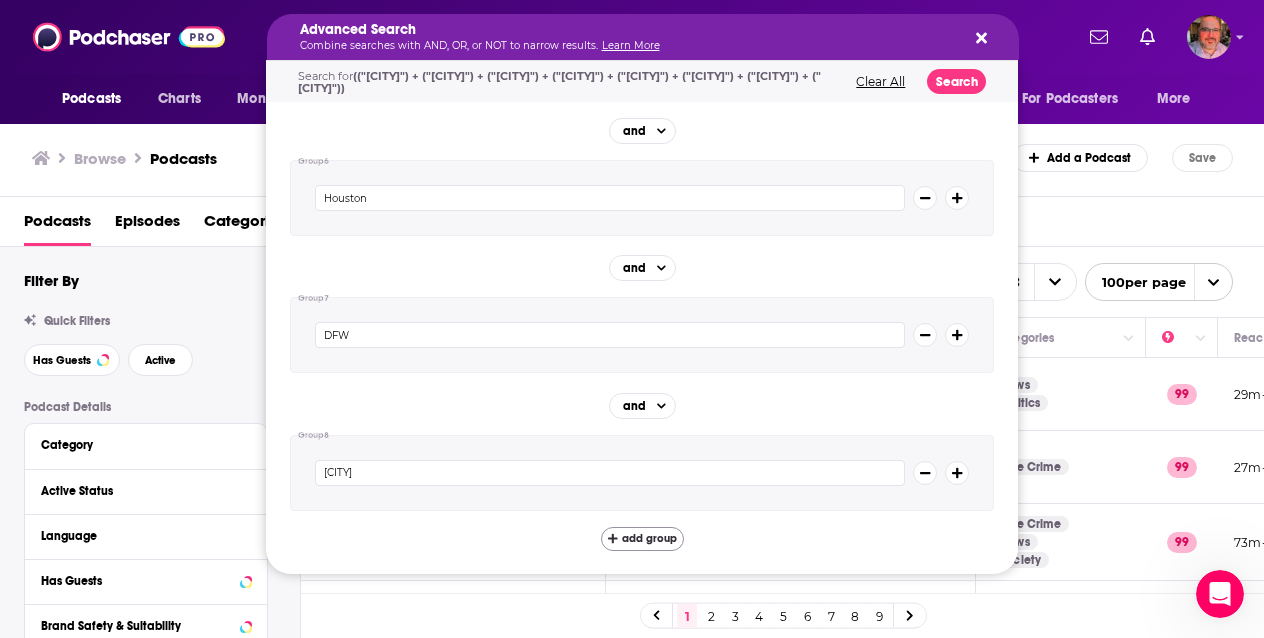 type on "[CITY]" 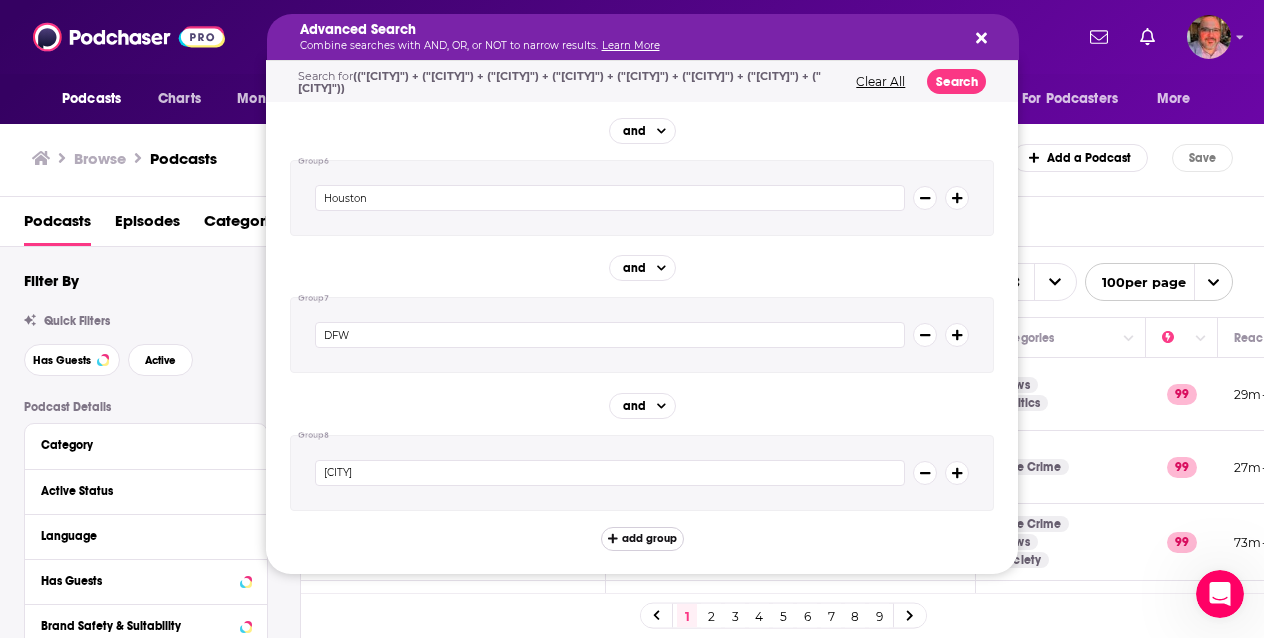 click on "add group" at bounding box center (649, 538) 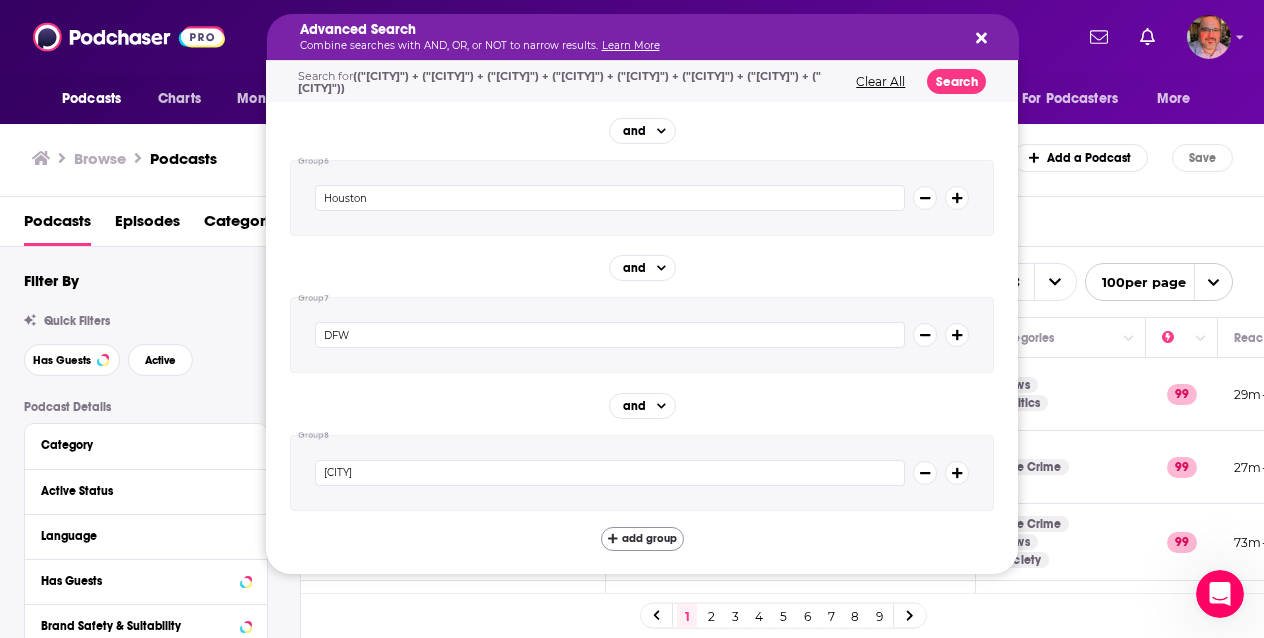 scroll, scrollTop: 753, scrollLeft: 0, axis: vertical 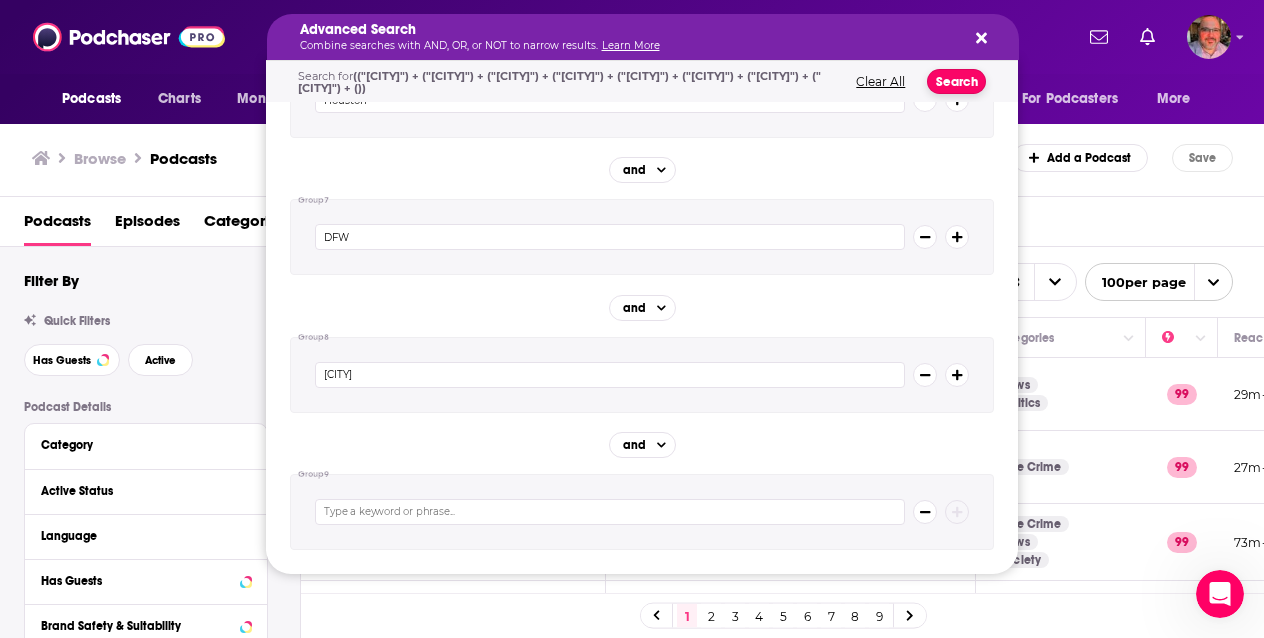 click on "Search" at bounding box center [956, 81] 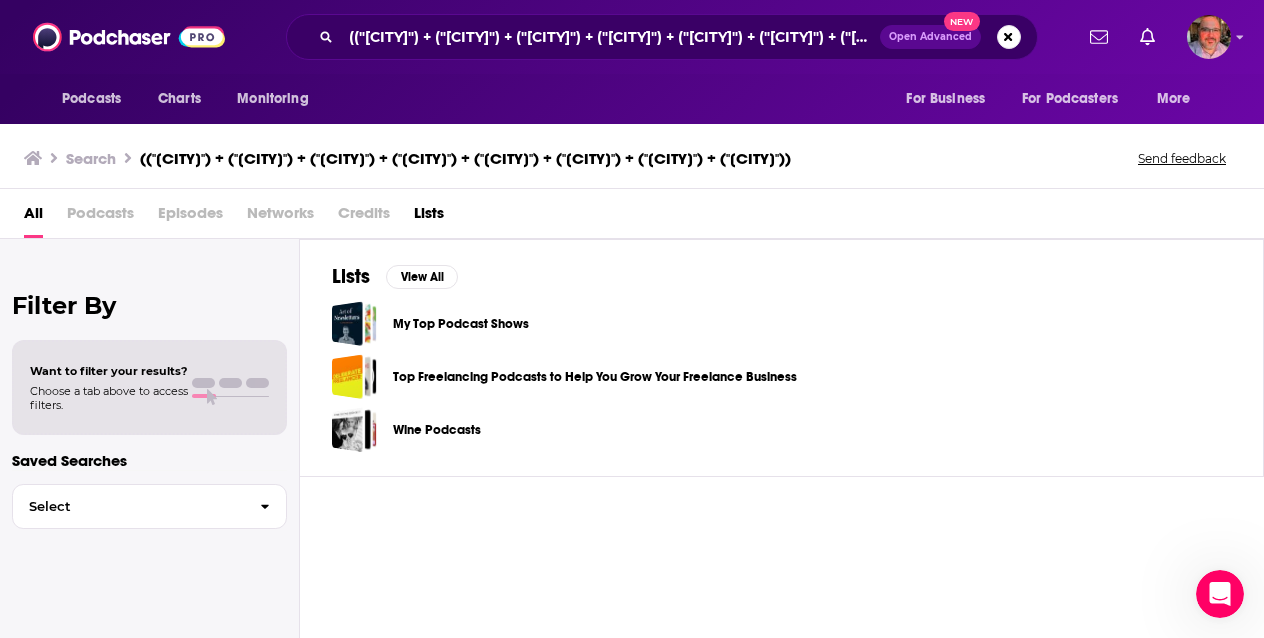 click on "Search" at bounding box center (91, 158) 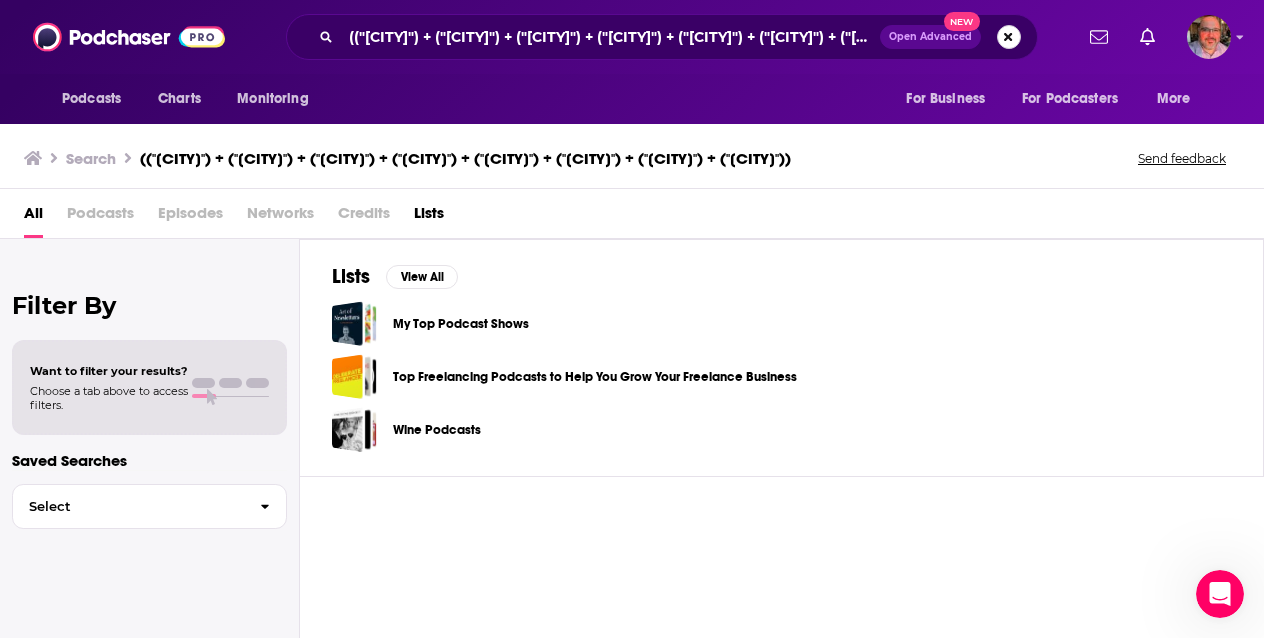click at bounding box center [1009, 37] 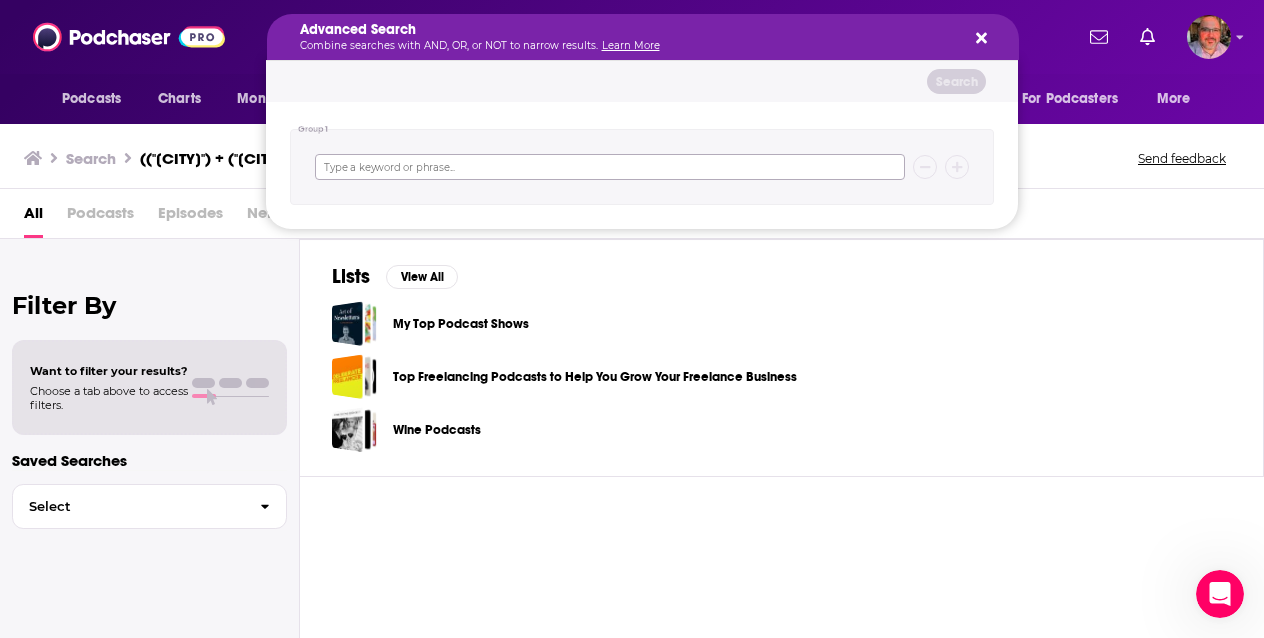 click at bounding box center (610, 167) 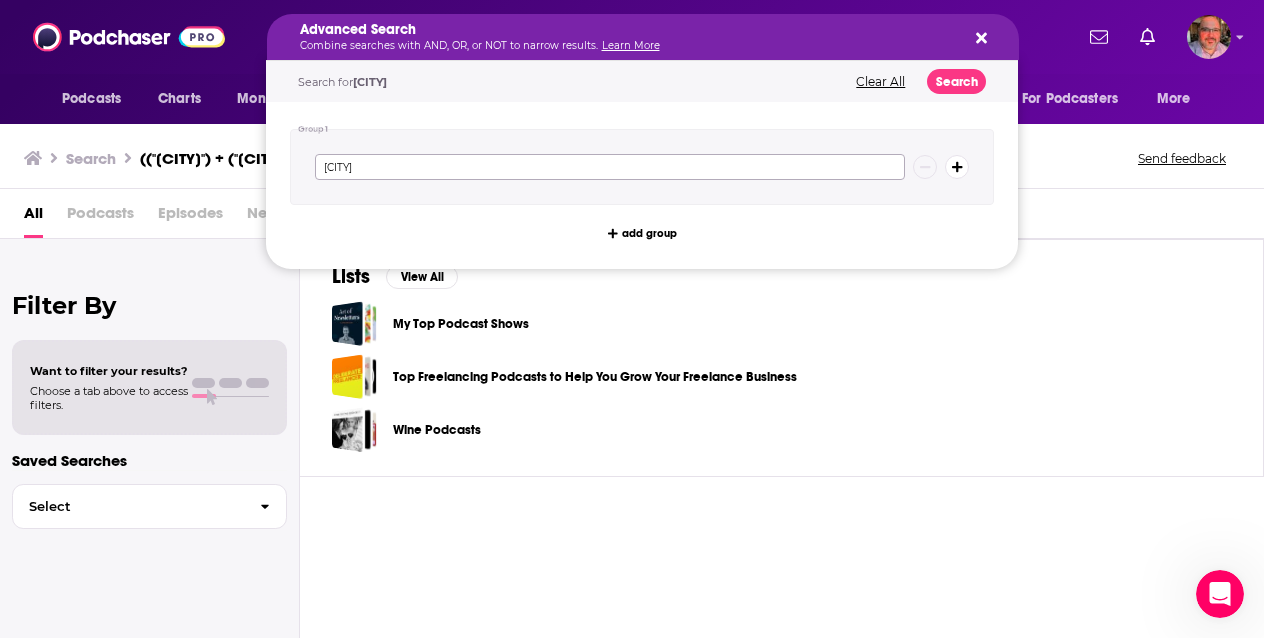 type on "[CITY]" 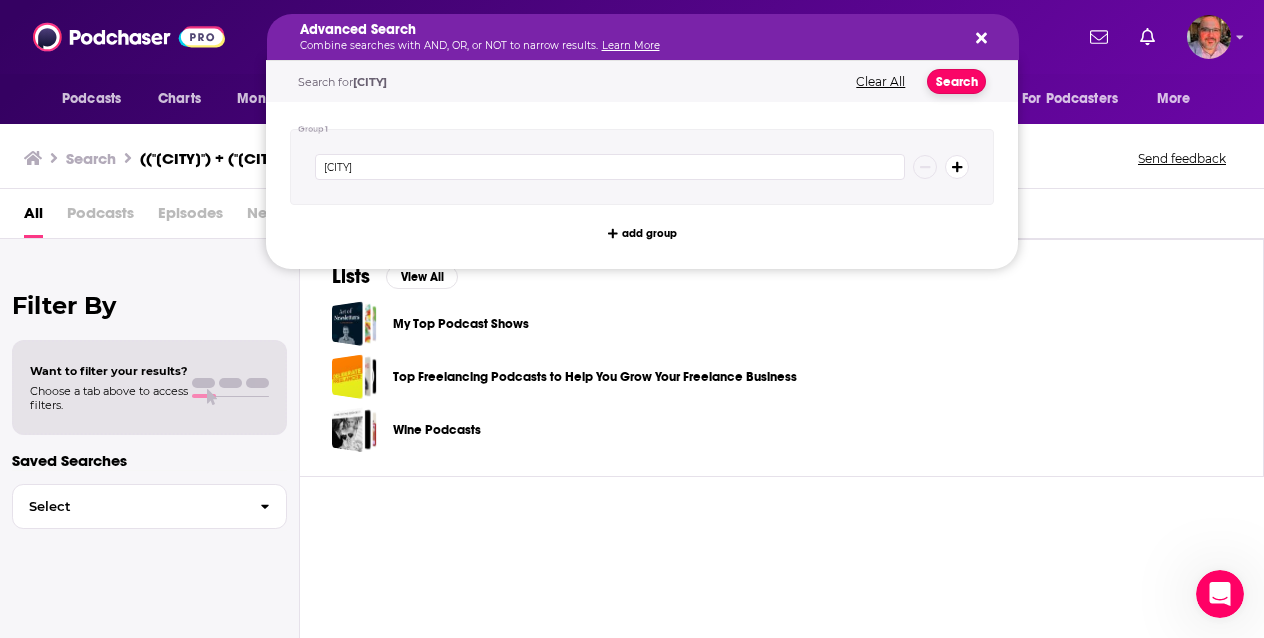 click on "Search" at bounding box center [956, 81] 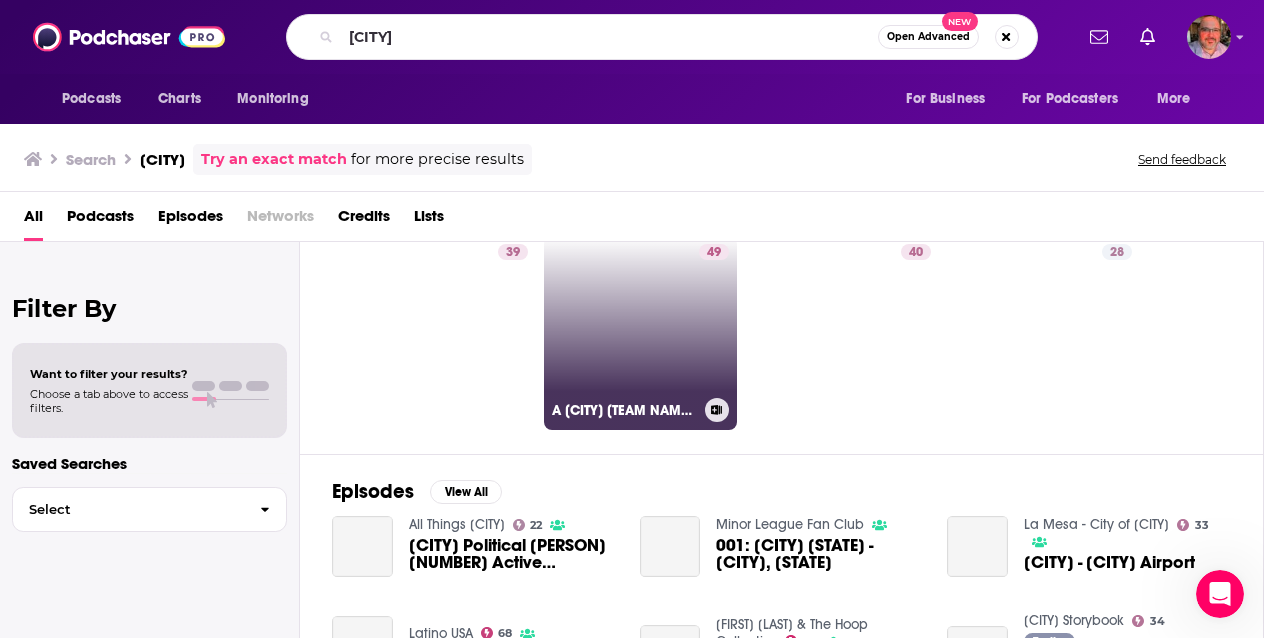 scroll, scrollTop: 205, scrollLeft: 0, axis: vertical 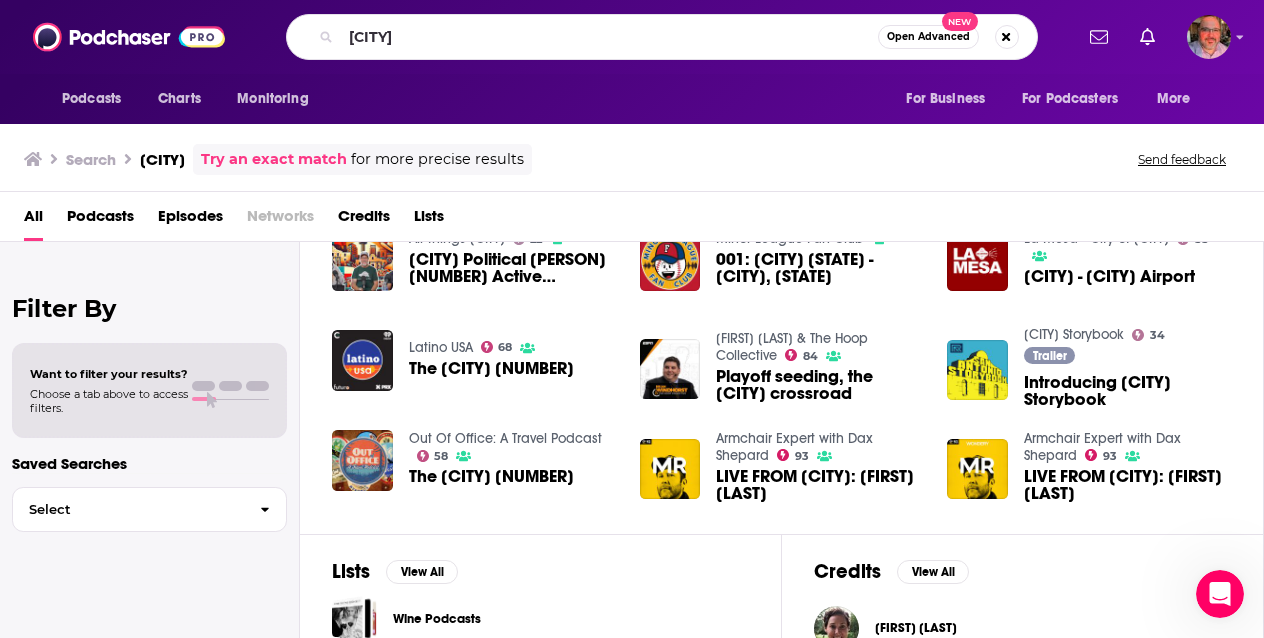 click on "Podcasts" at bounding box center (100, 220) 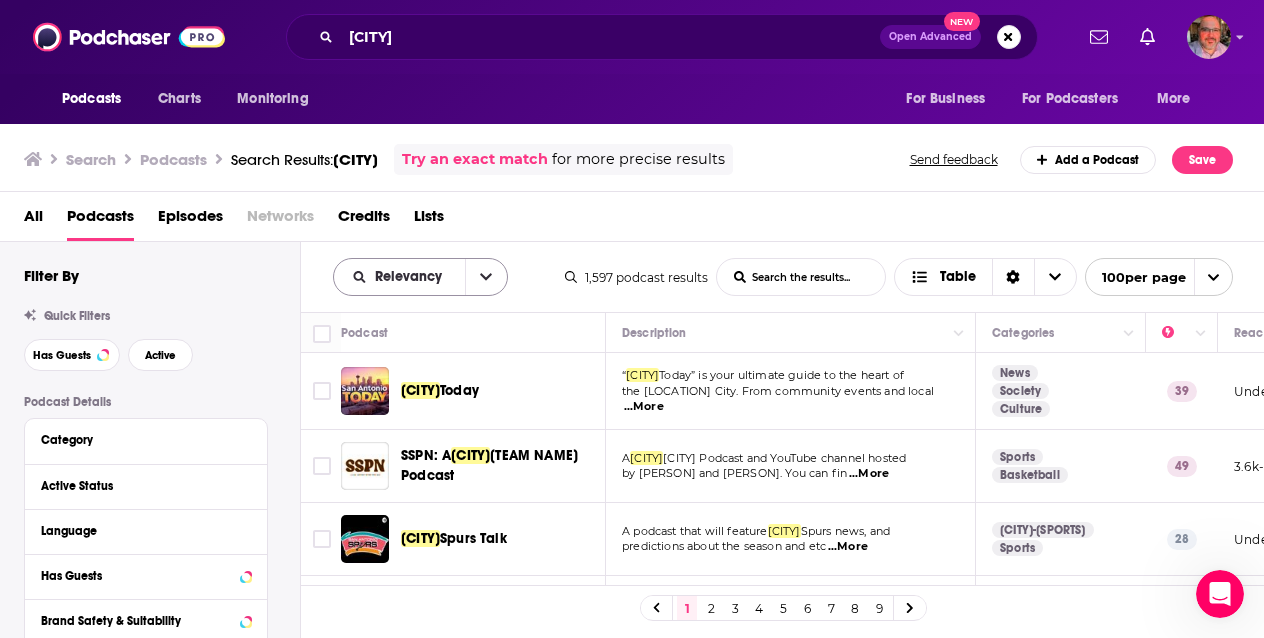 click 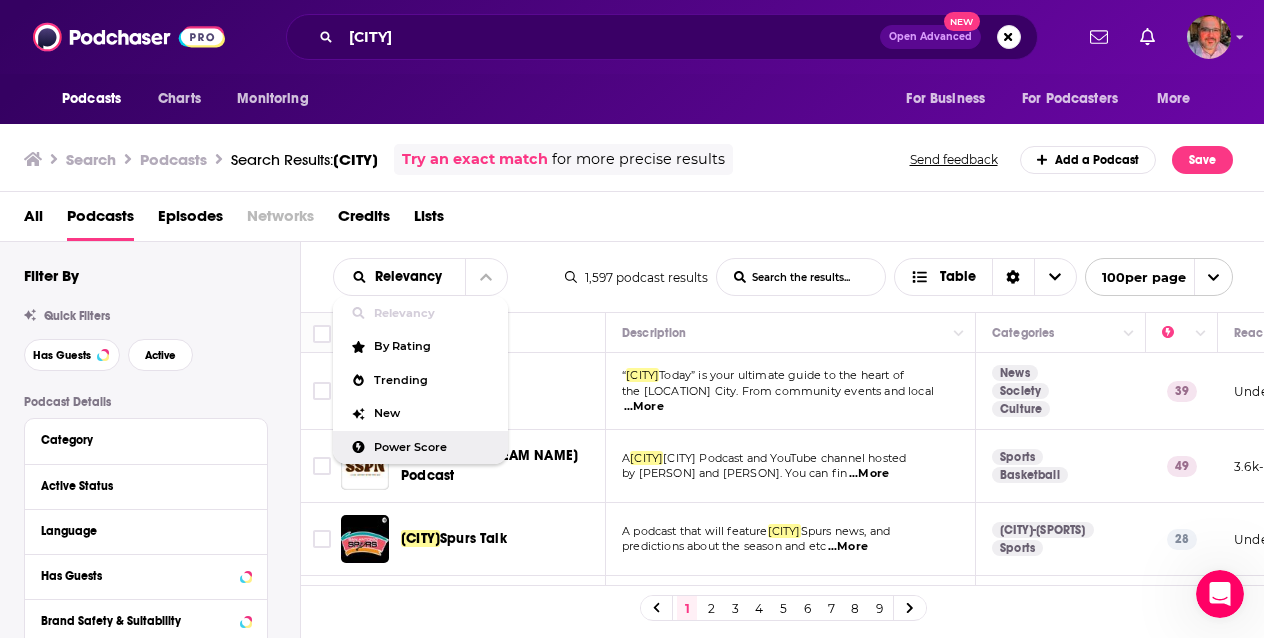 click on "Power Score" at bounding box center (420, 448) 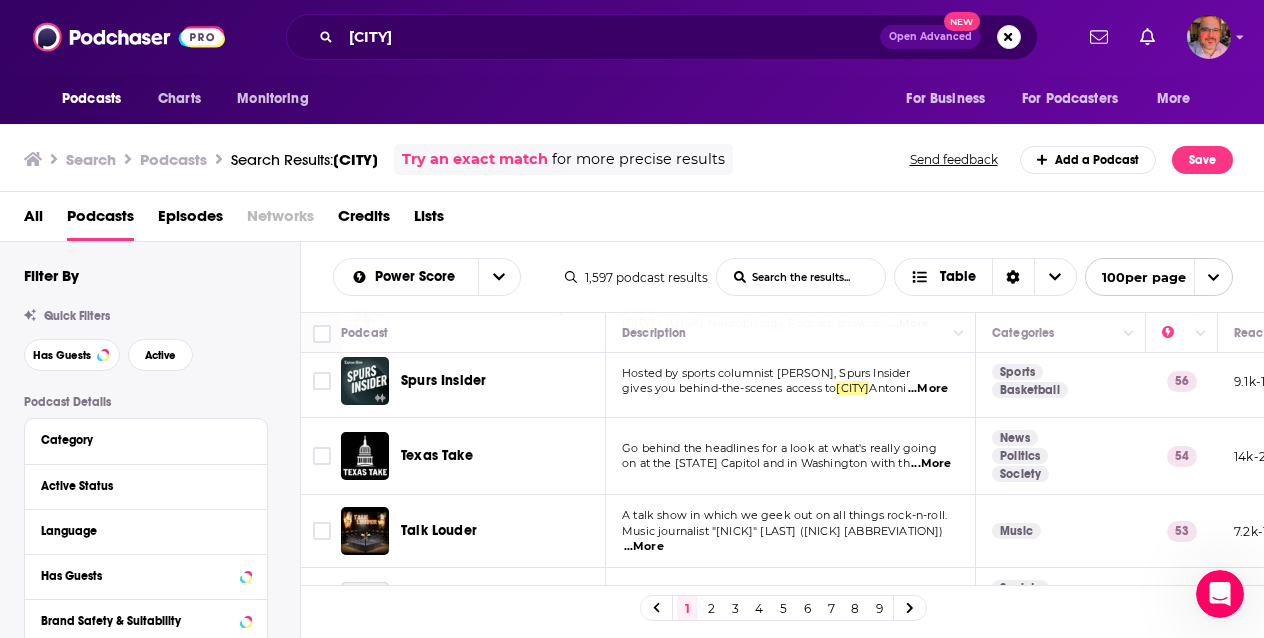 scroll, scrollTop: 314, scrollLeft: 0, axis: vertical 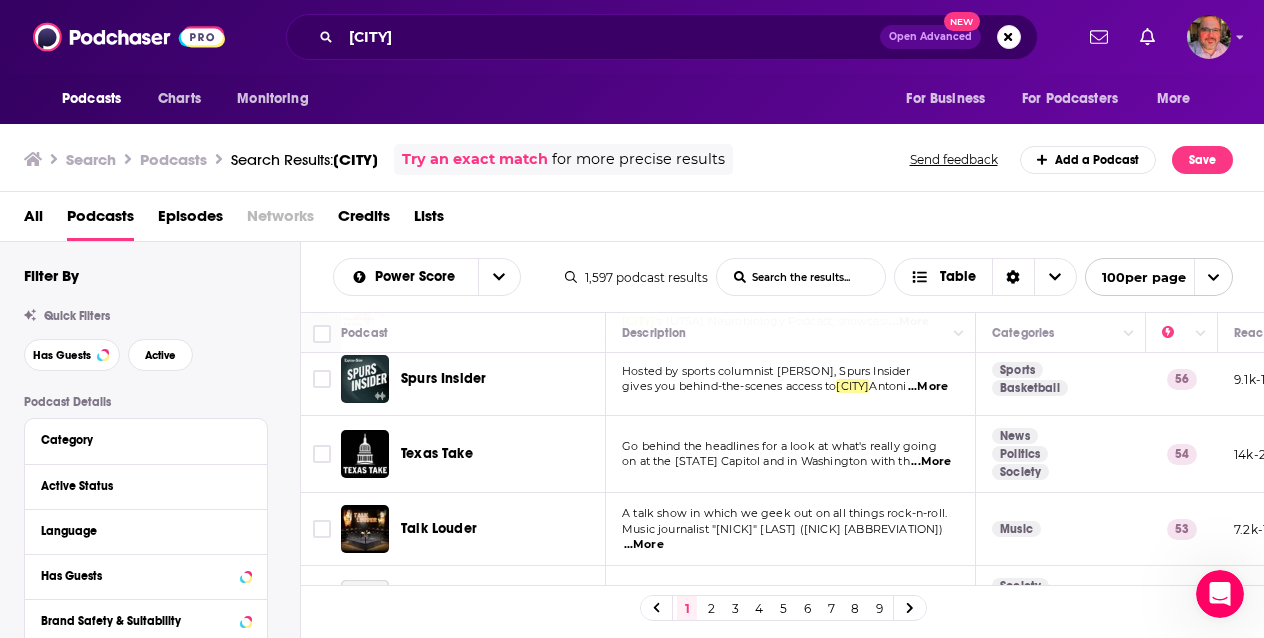 click on "...More" at bounding box center (931, 462) 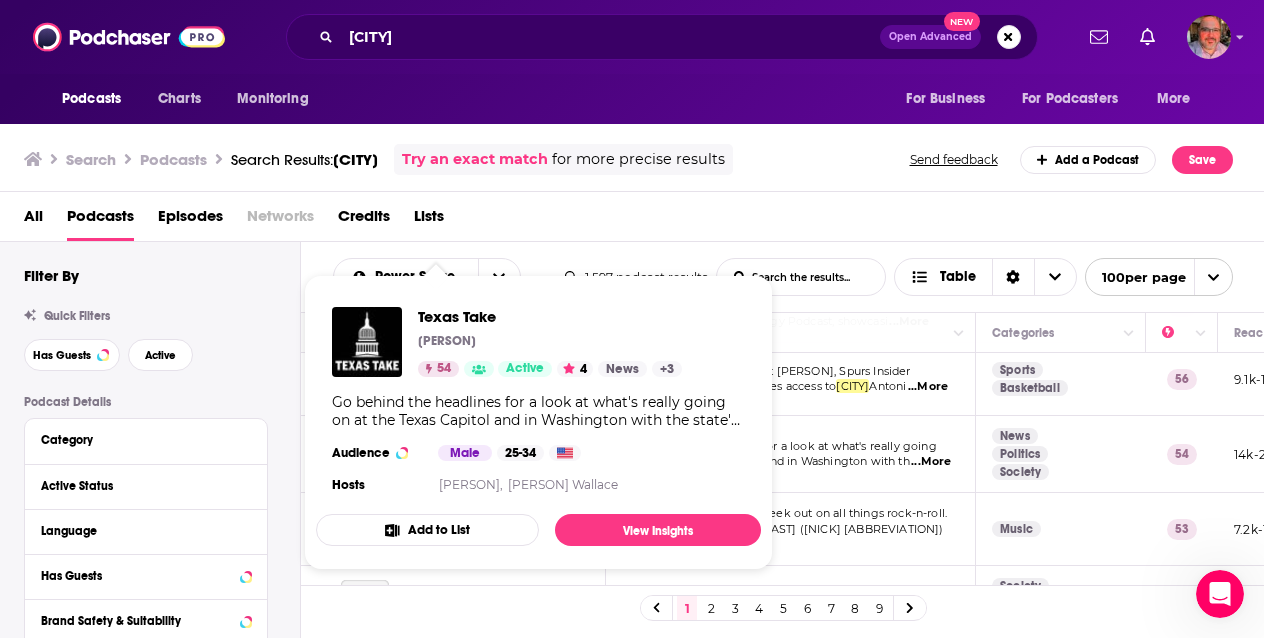 click on "[CITY] Political [PERSON] [NUMBER] Active [NUMBER] News + [NUMBER] Go behind the headlines for a look at what's really going on at the Texas Capitol and in Washington with the state's #1 political podcast: Texas Take. Join the conversation featuring [BRAND]/[BRAND] political writer [PERSON]. Audience Male [NUMBER]-[NUMBER] Hosts [PERSON], [PERSON]" at bounding box center [538, 402] 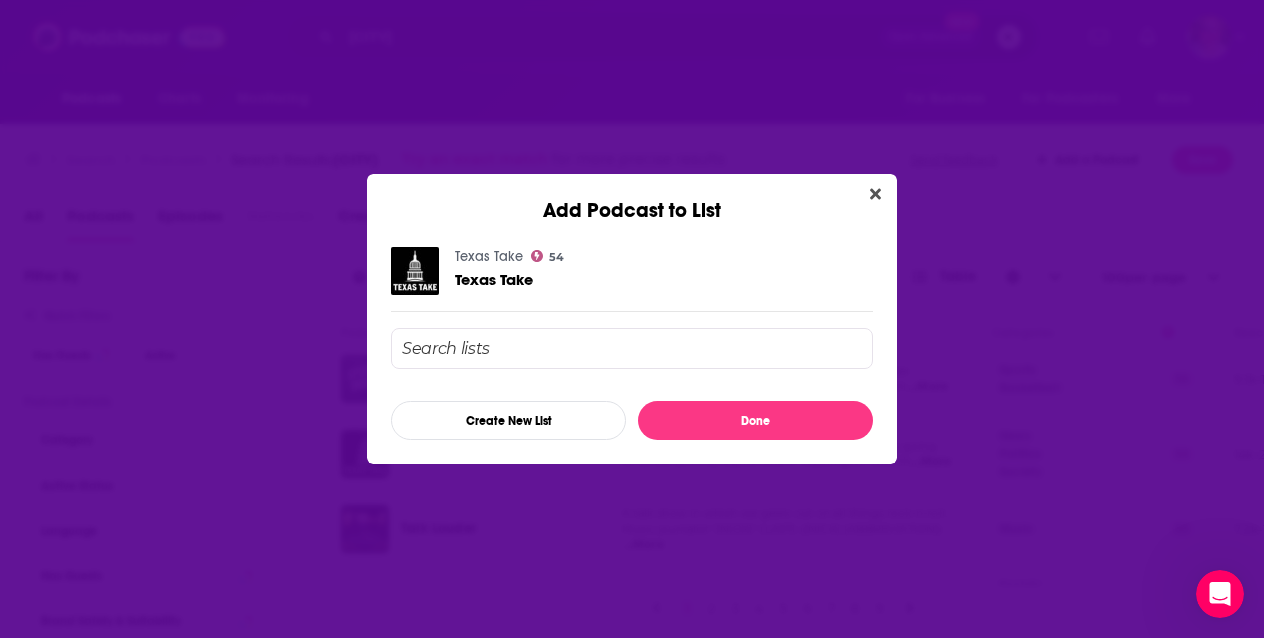 click at bounding box center (632, 348) 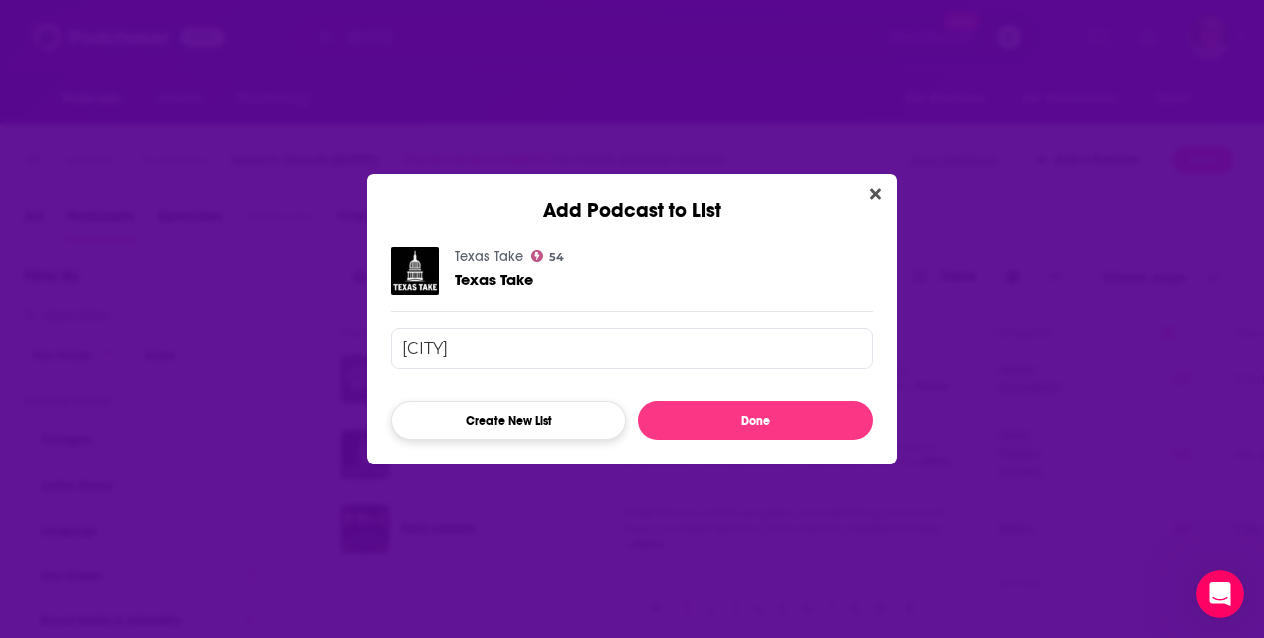 type on "[CITY]" 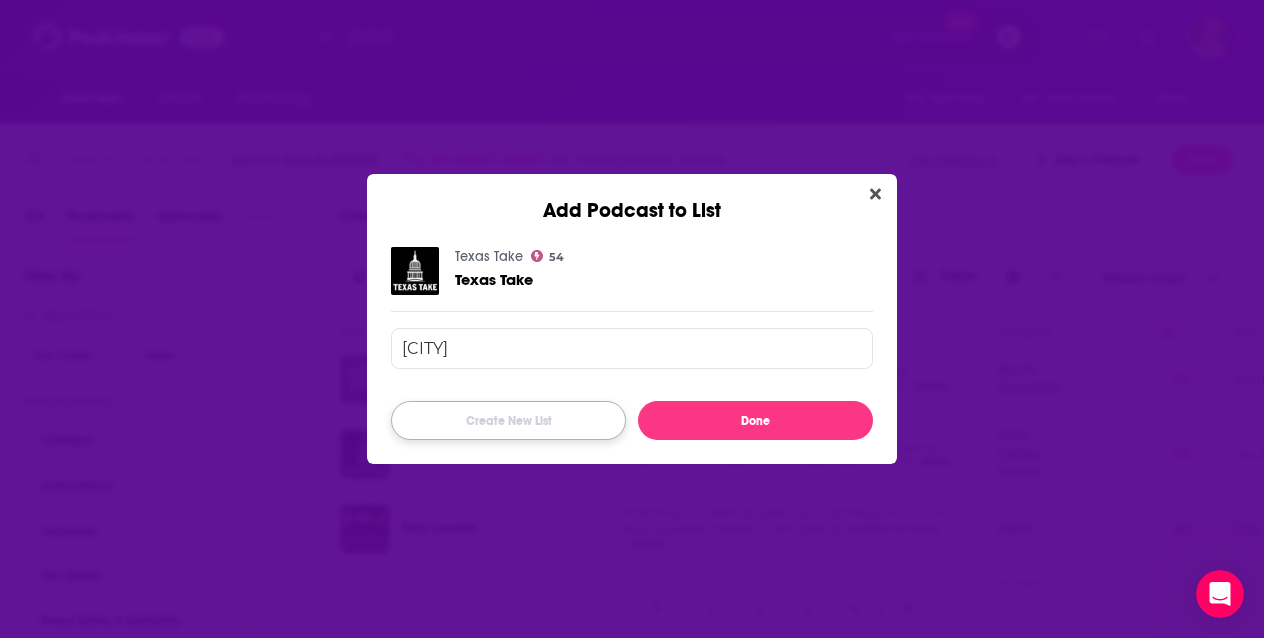 click on "Create New List" at bounding box center (508, 420) 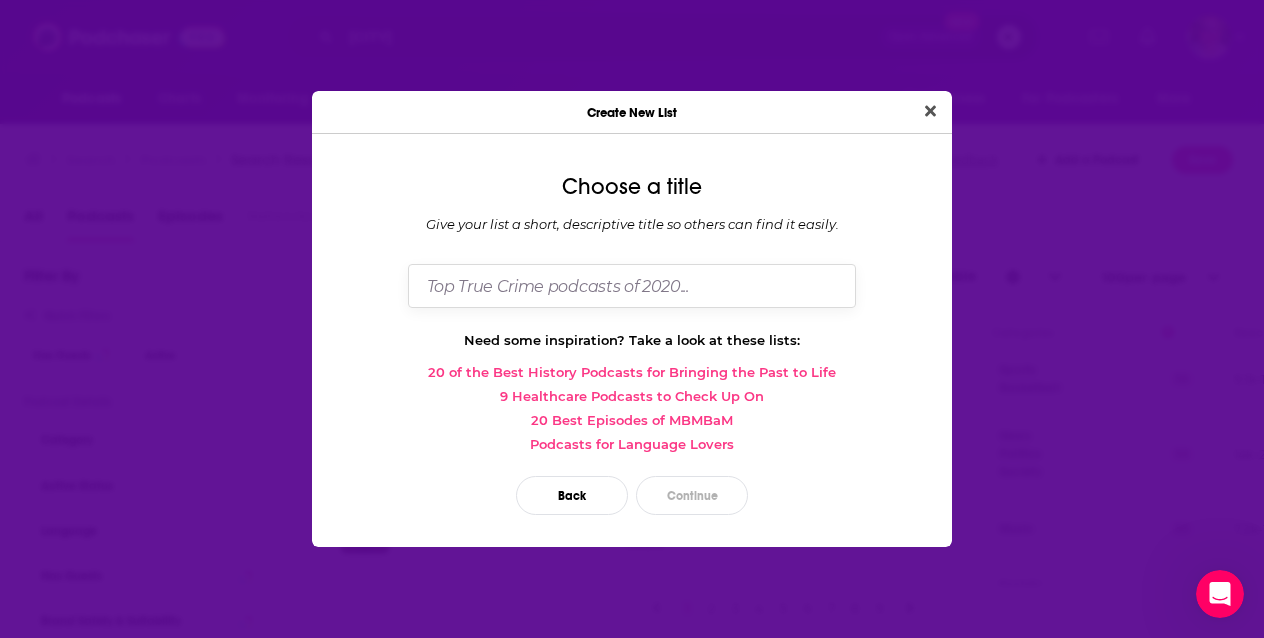 click at bounding box center (632, 285) 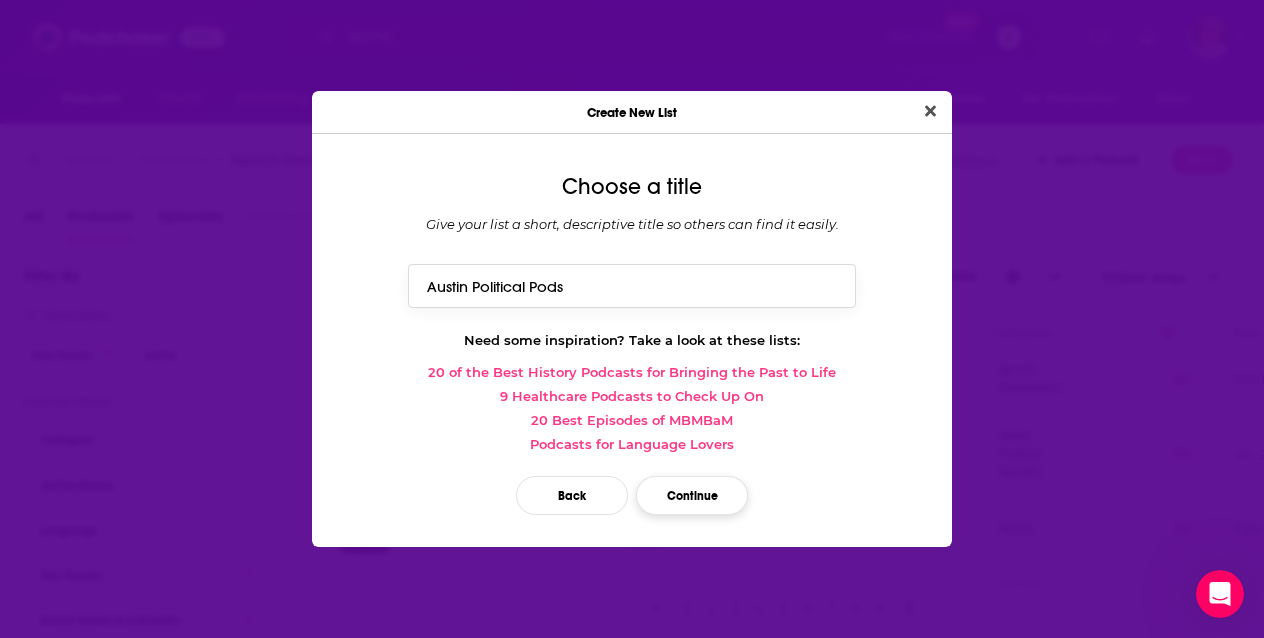type on "Austin Political Pods" 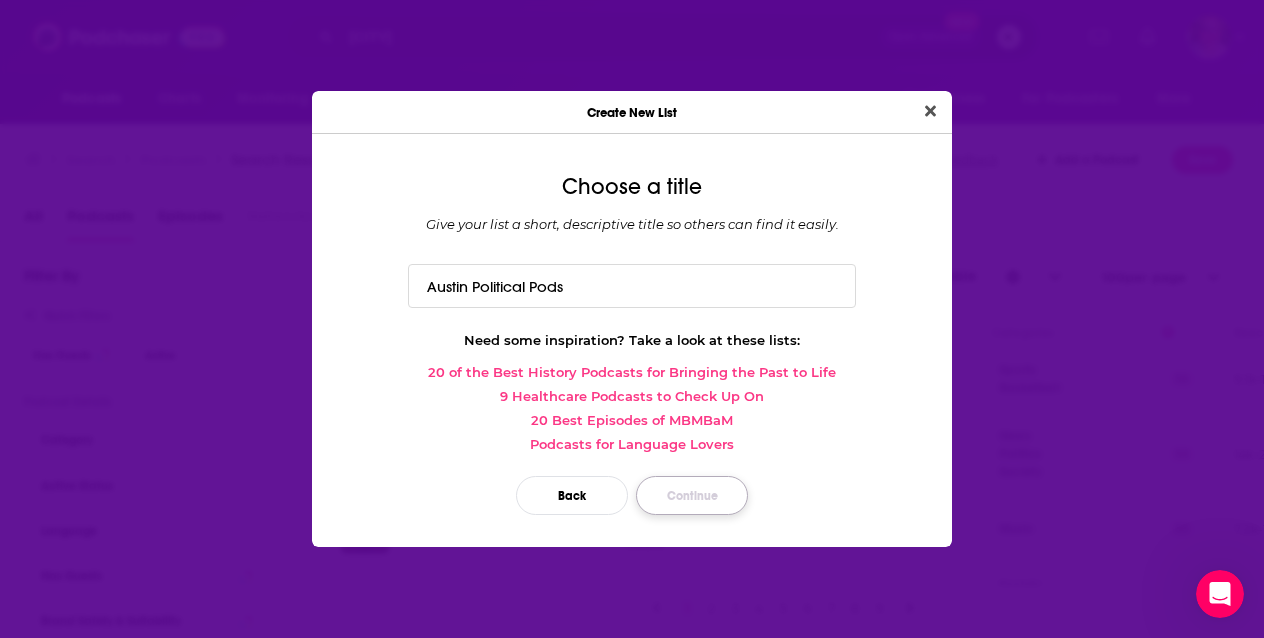 click on "Continue" at bounding box center (692, 495) 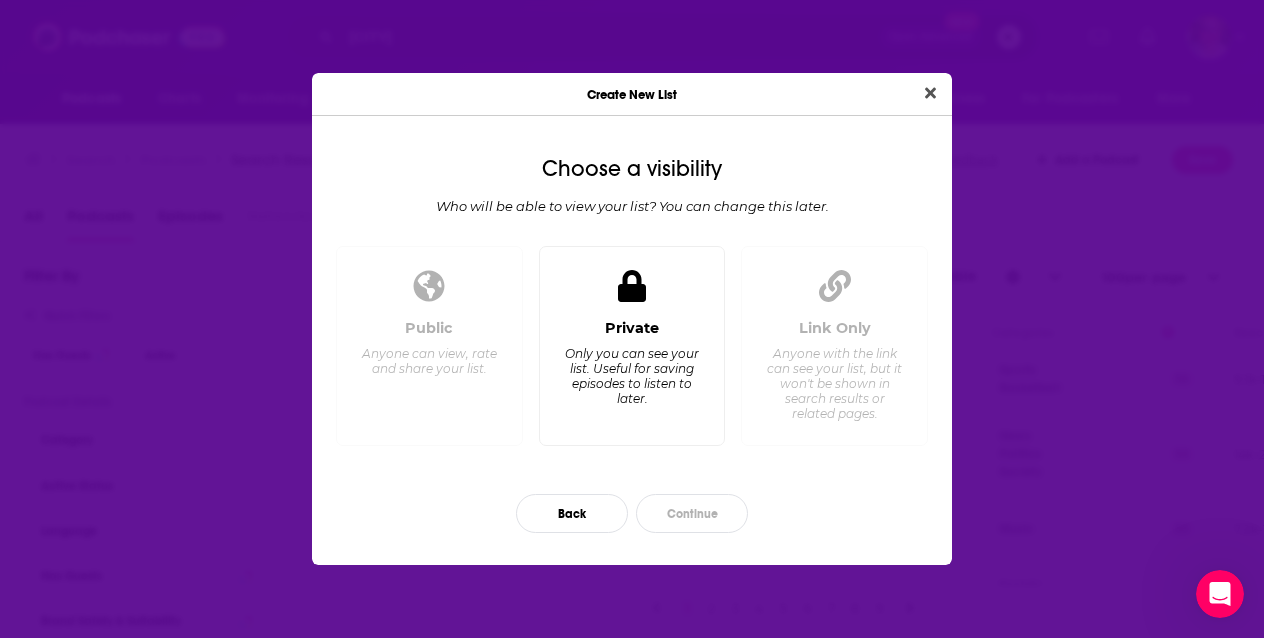 click on "Private Only you can see your list. Useful for saving episodes to listen to later." at bounding box center [632, 374] 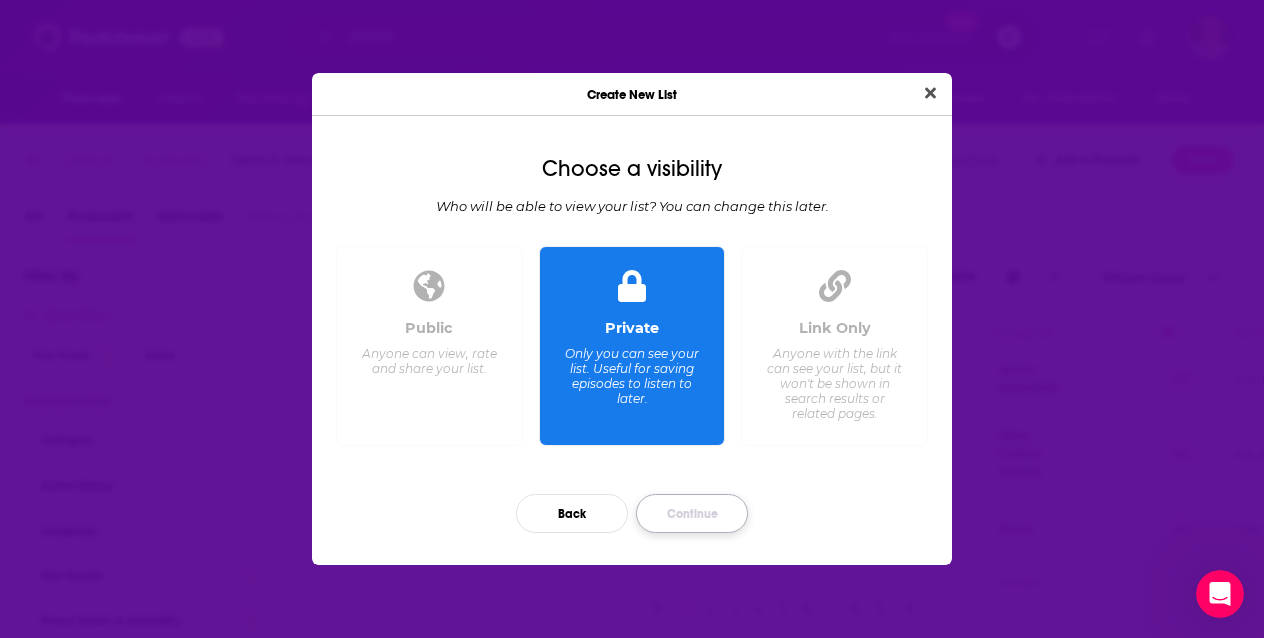 click on "Continue" at bounding box center (692, 513) 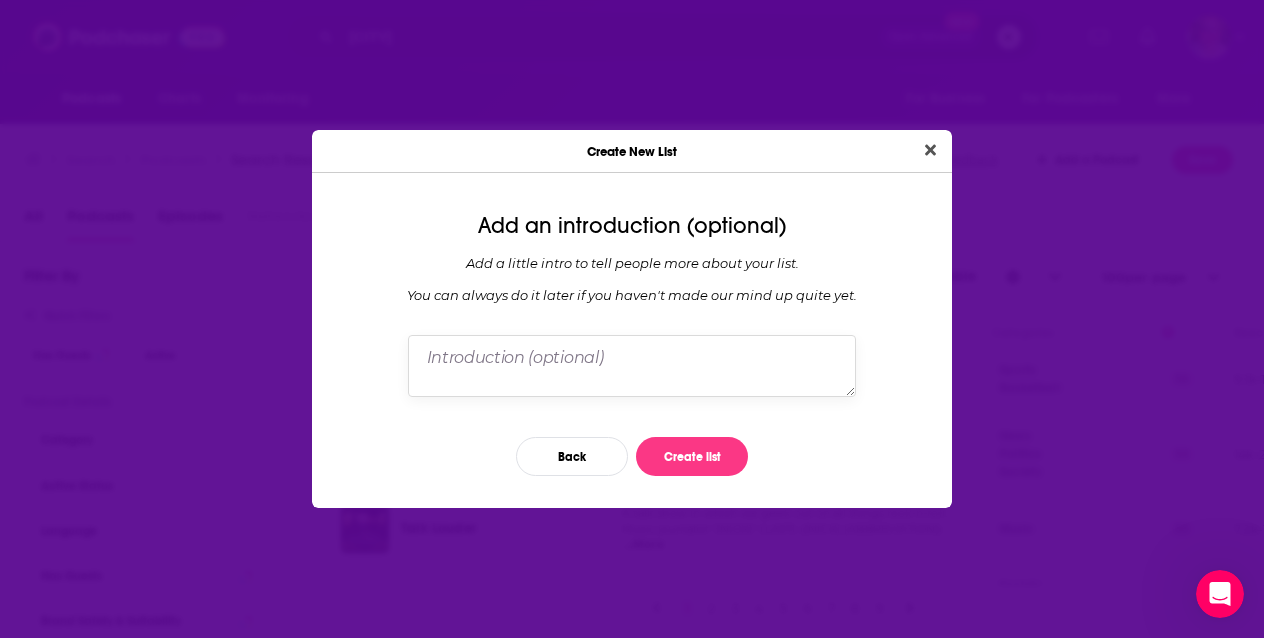 click at bounding box center (632, 366) 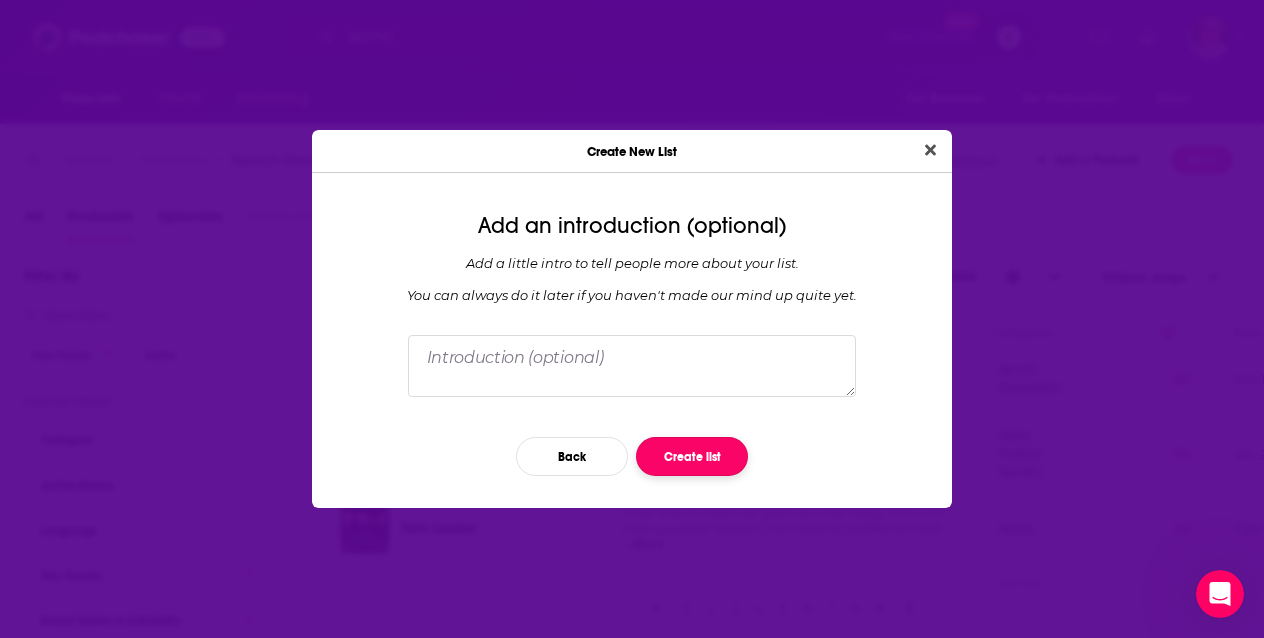 click on "Create list" at bounding box center (692, 456) 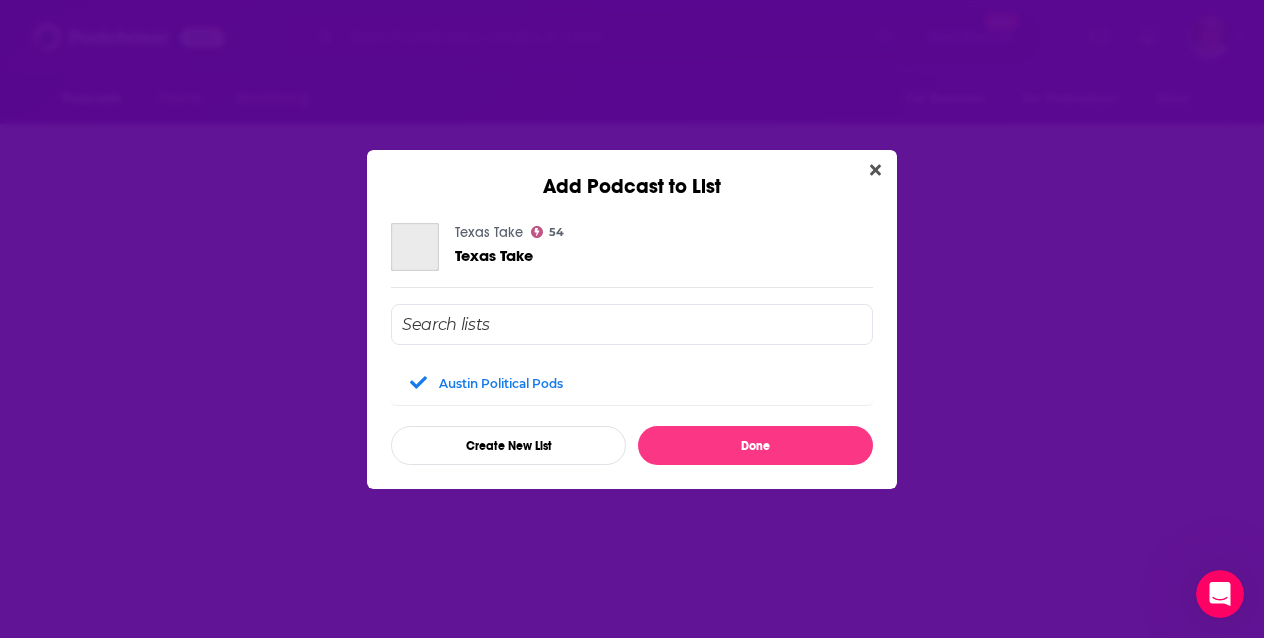 type 